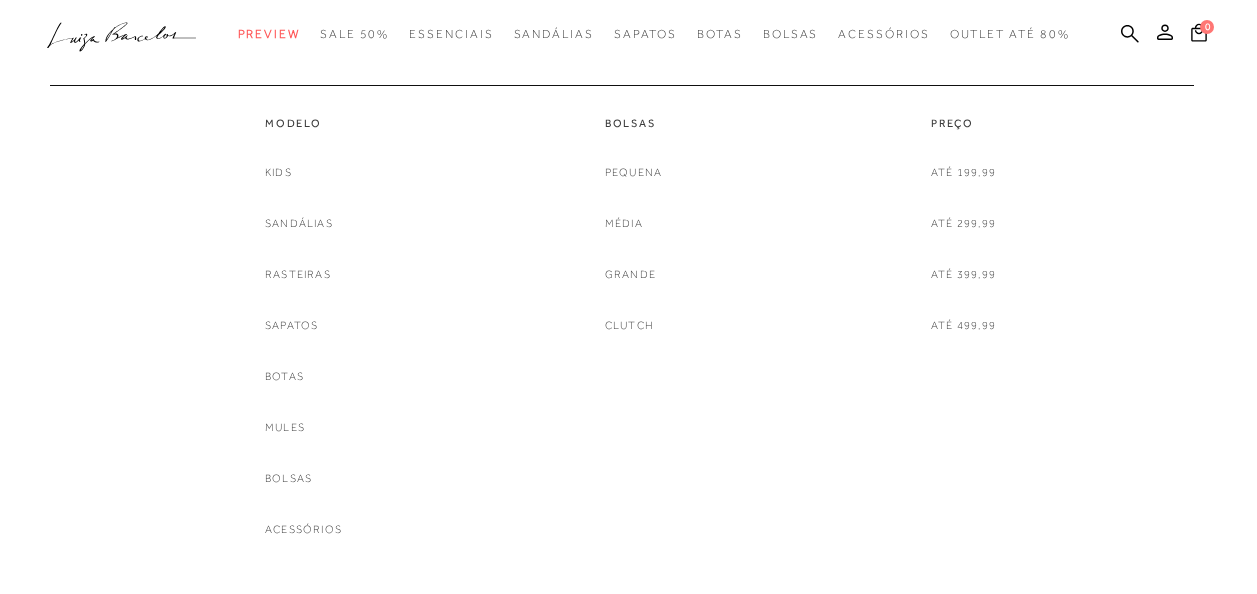 scroll, scrollTop: 0, scrollLeft: 0, axis: both 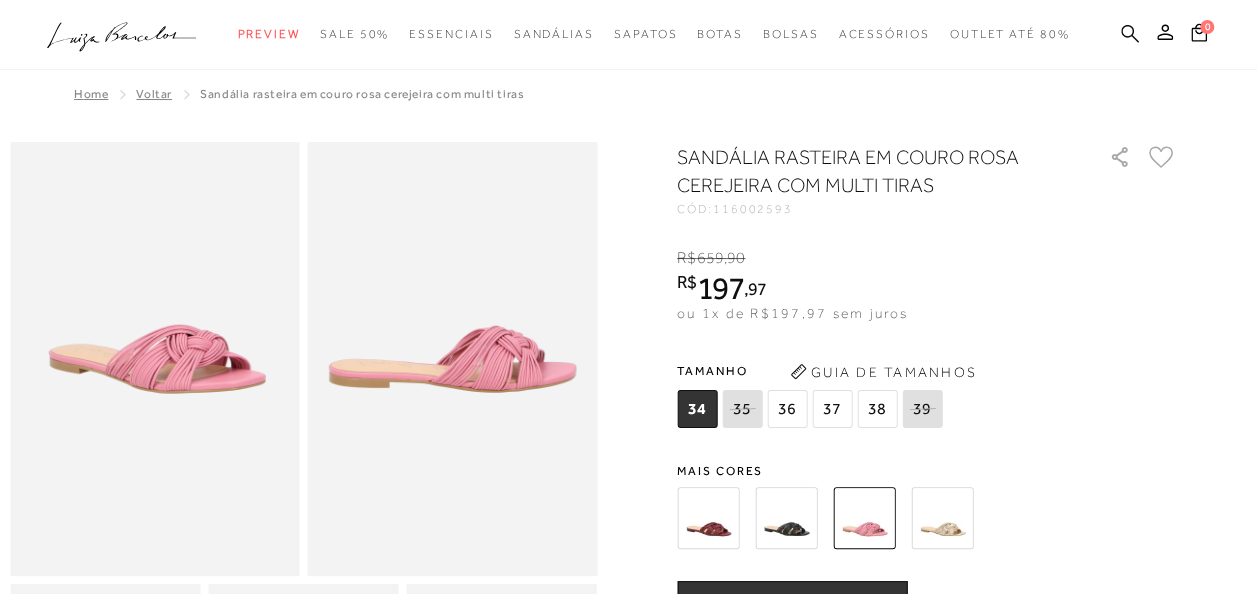 click 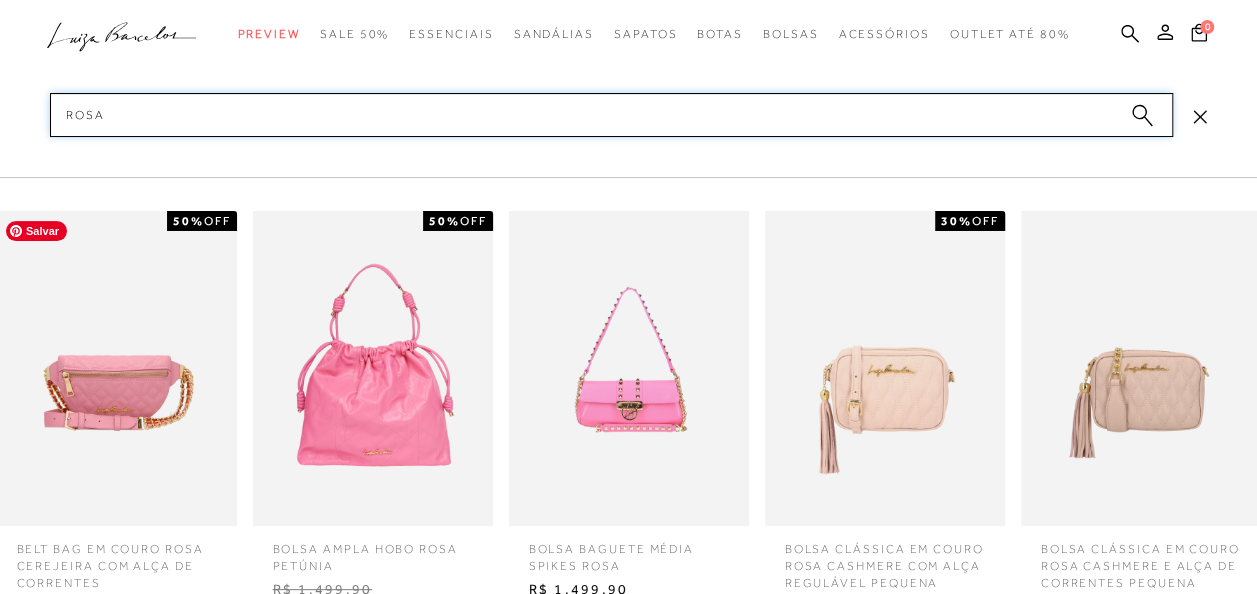 type on "rosa" 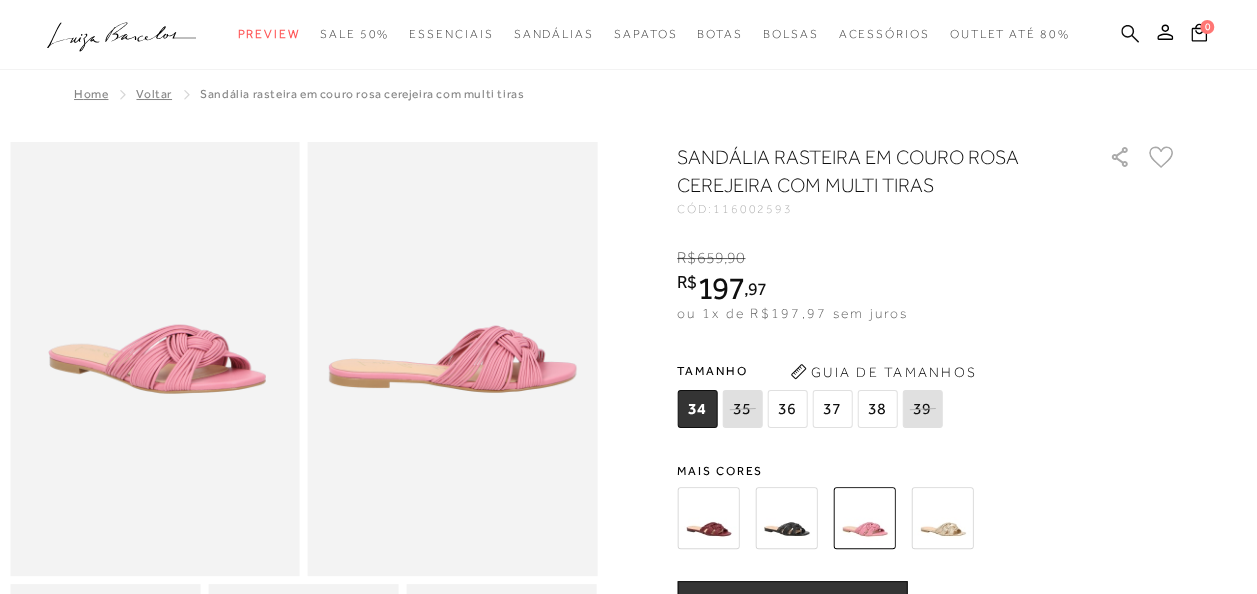 click 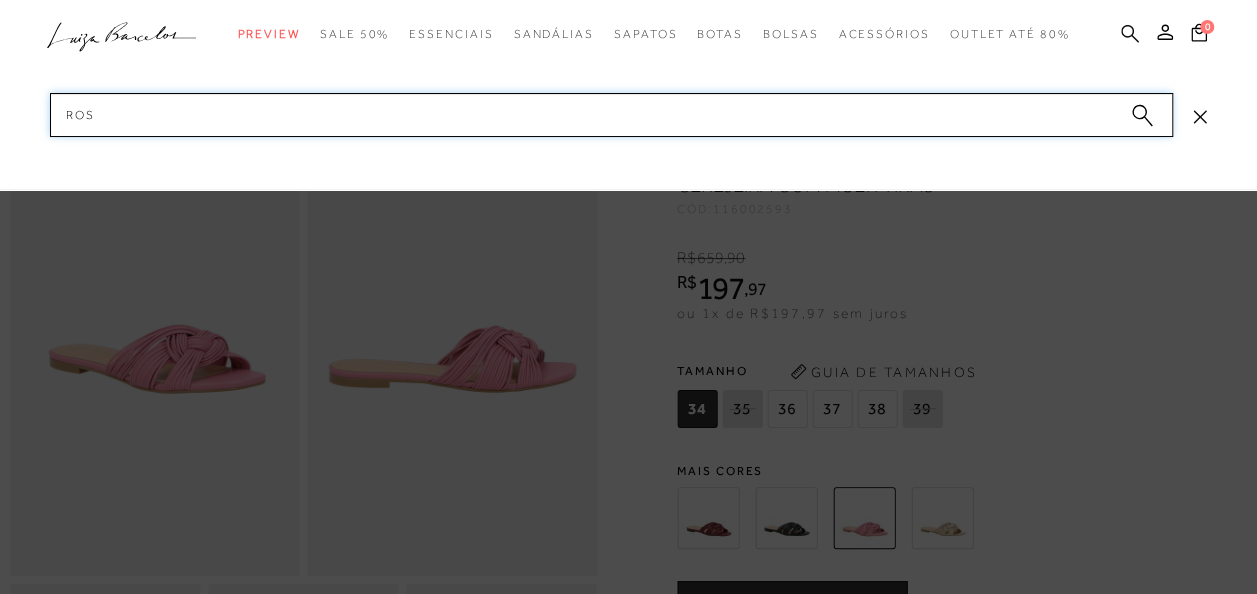 type on "rosa" 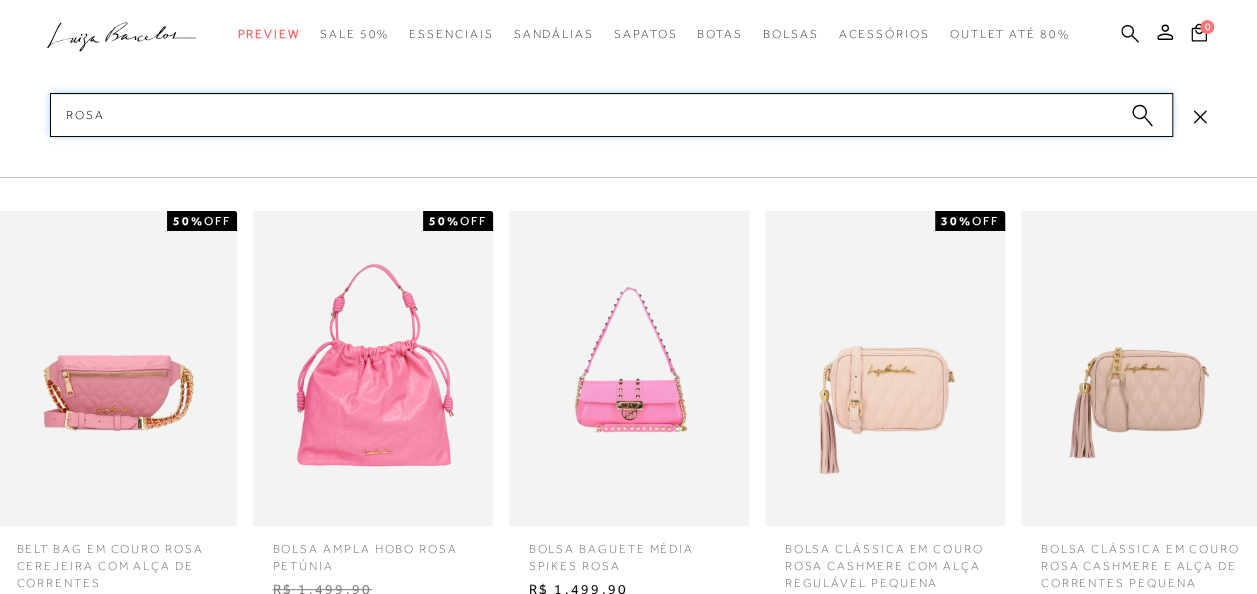 type 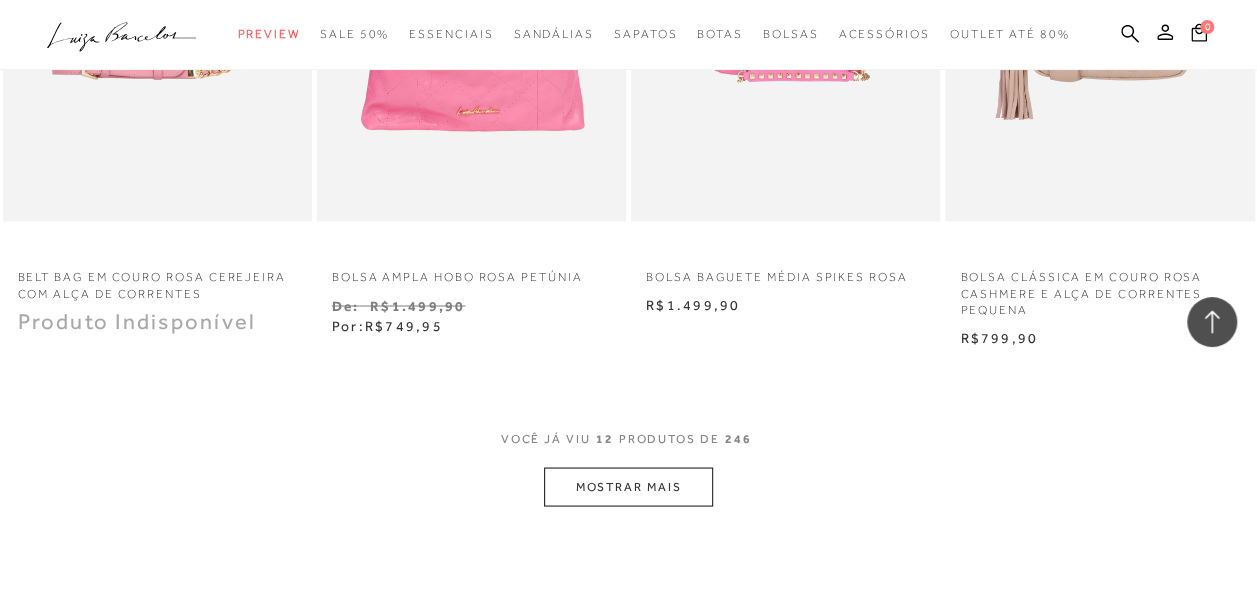 scroll, scrollTop: 1658, scrollLeft: 0, axis: vertical 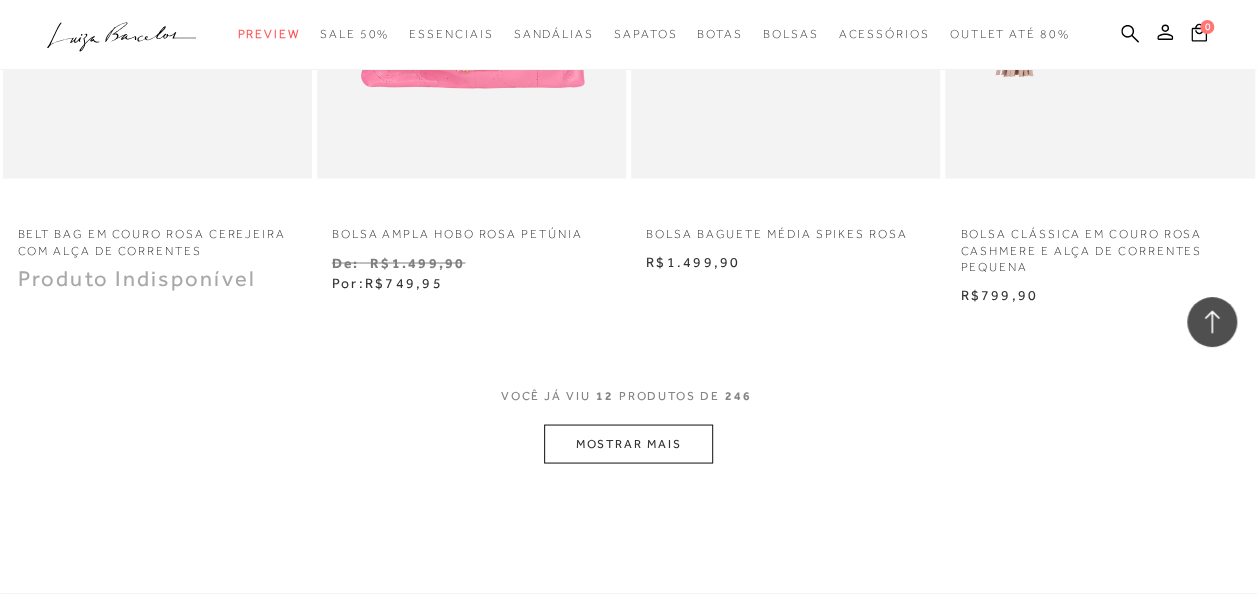 click on "MOSTRAR MAIS" at bounding box center (628, 443) 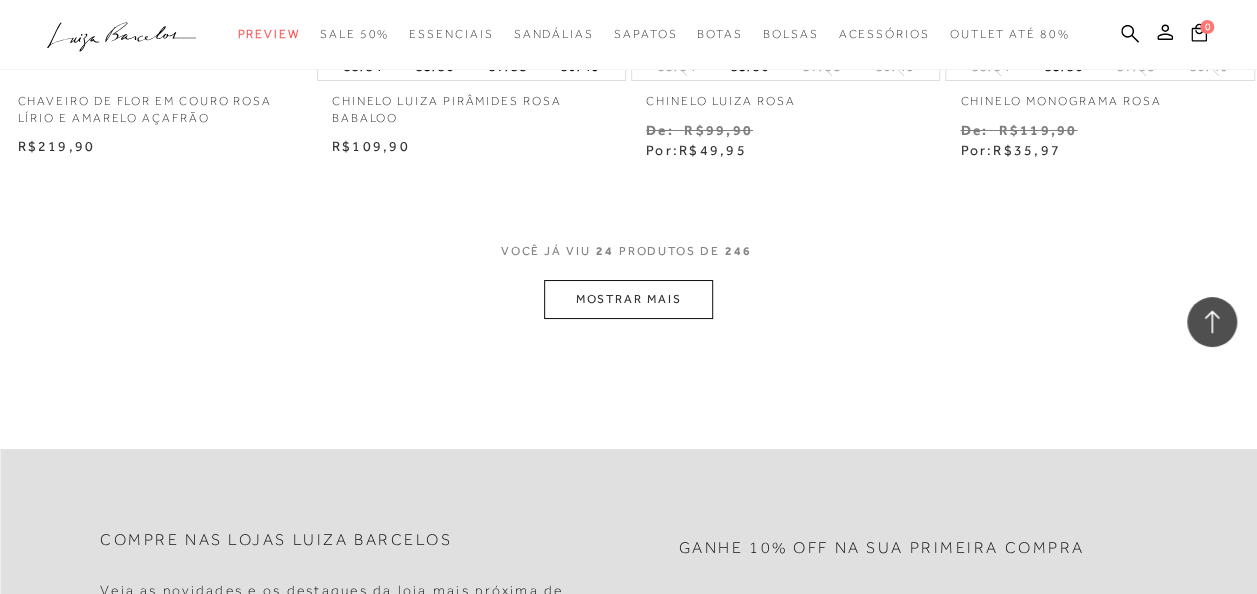 scroll, scrollTop: 3679, scrollLeft: 0, axis: vertical 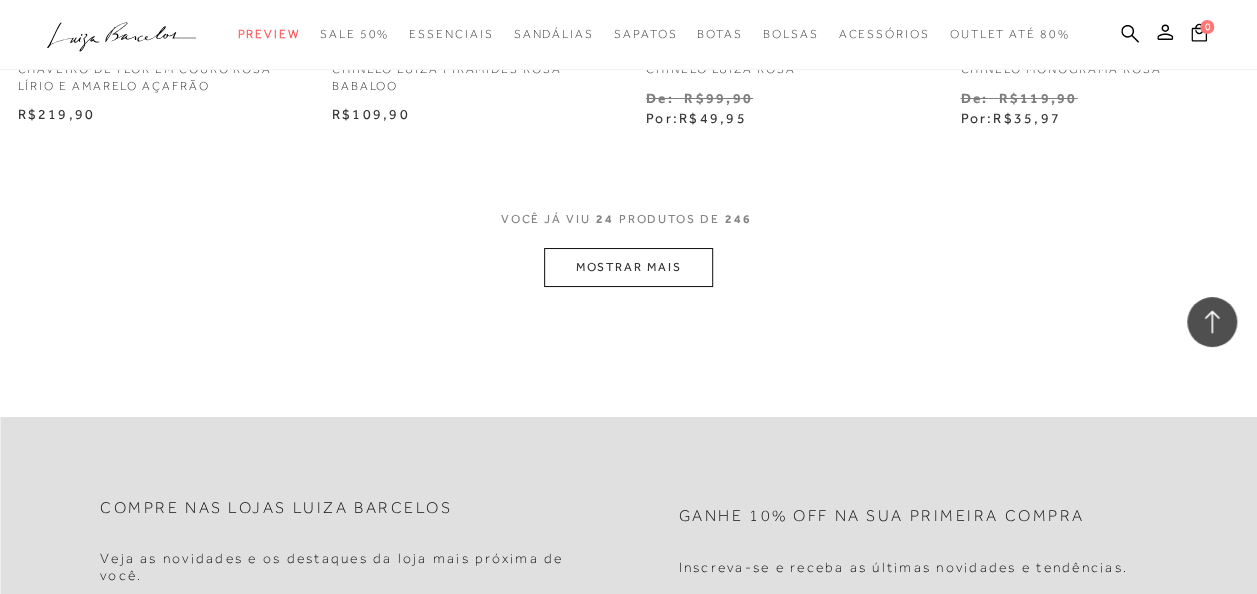 click on "MOSTRAR MAIS" at bounding box center [628, 267] 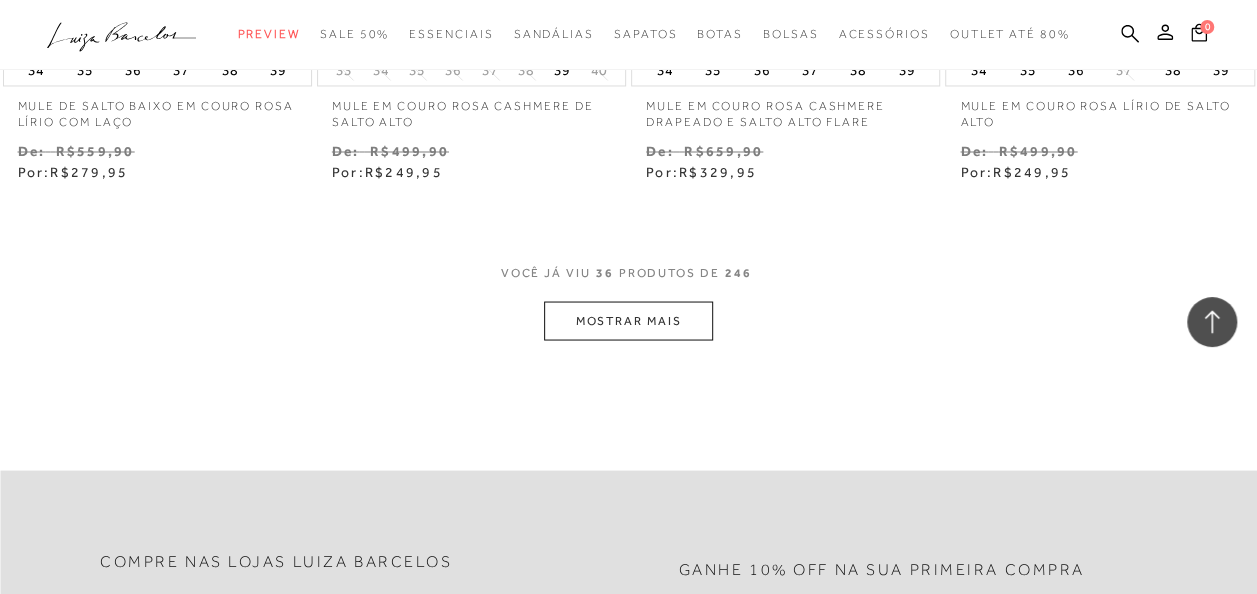 scroll, scrollTop: 5472, scrollLeft: 0, axis: vertical 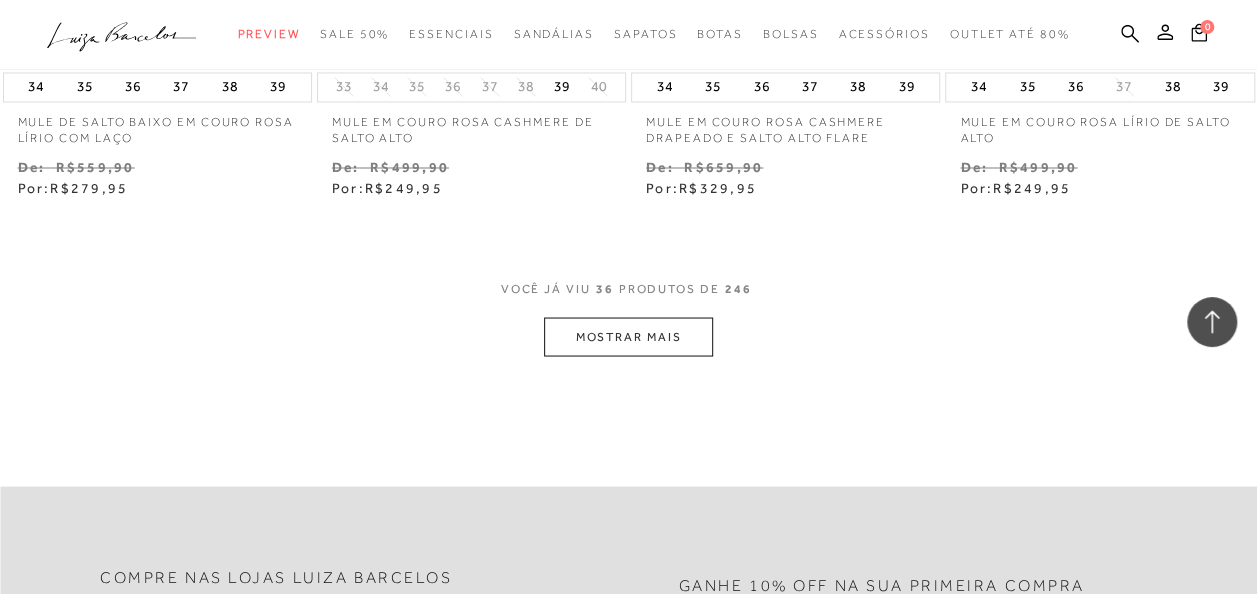 click on "MOSTRAR MAIS" at bounding box center [628, 336] 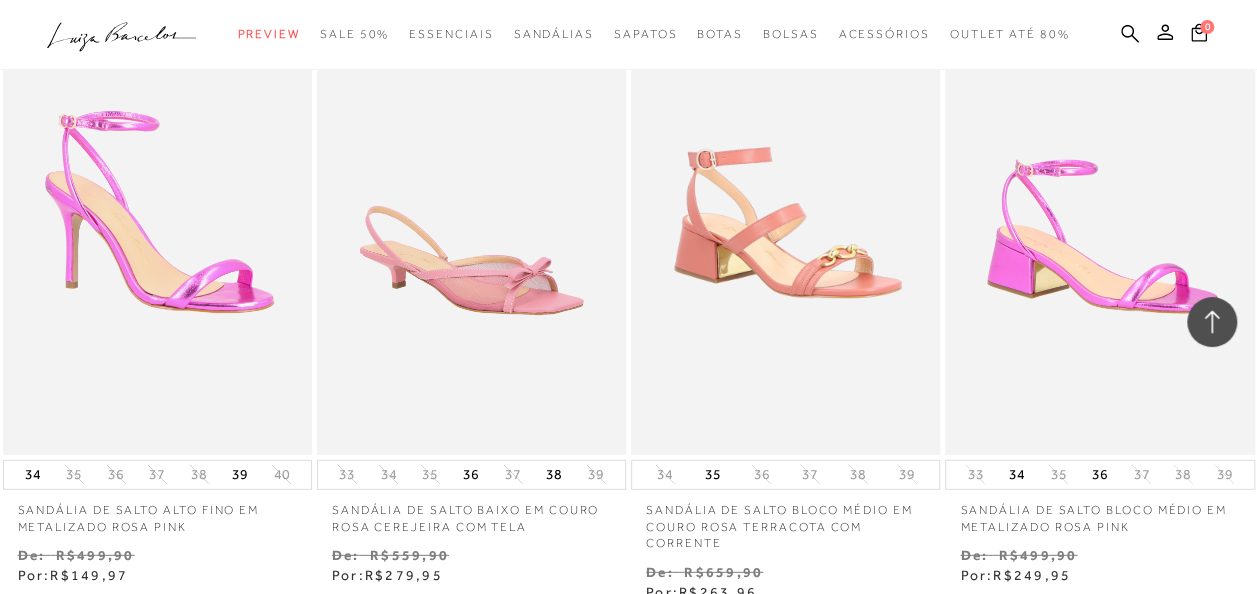 scroll, scrollTop: 6315, scrollLeft: 0, axis: vertical 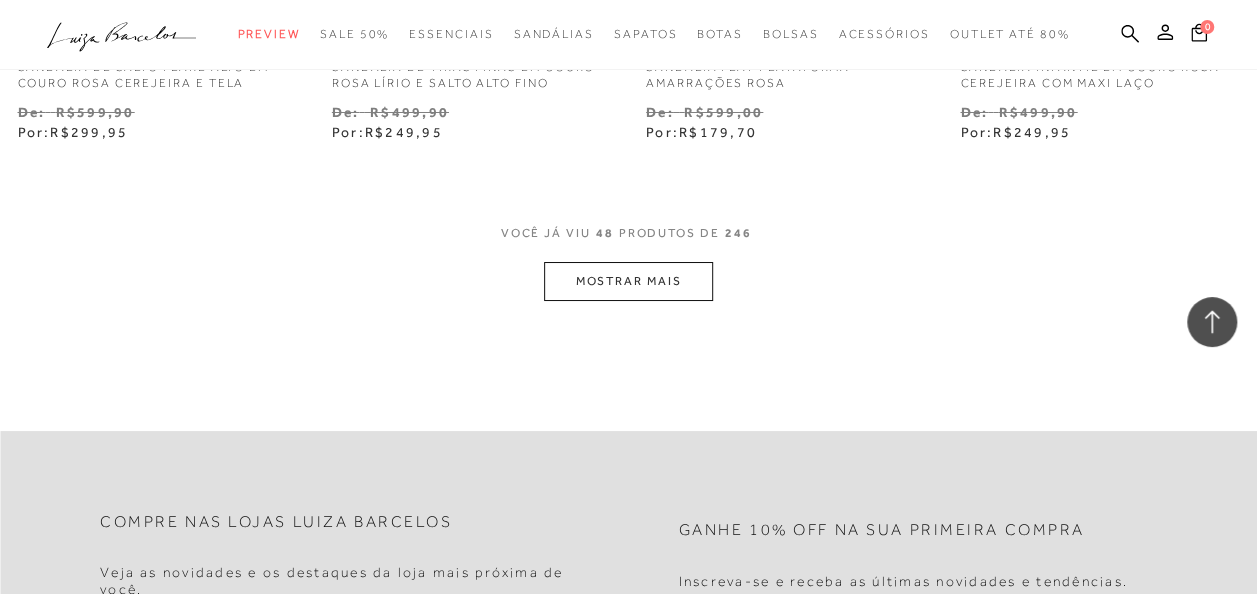click on "MOSTRAR MAIS" at bounding box center [628, 281] 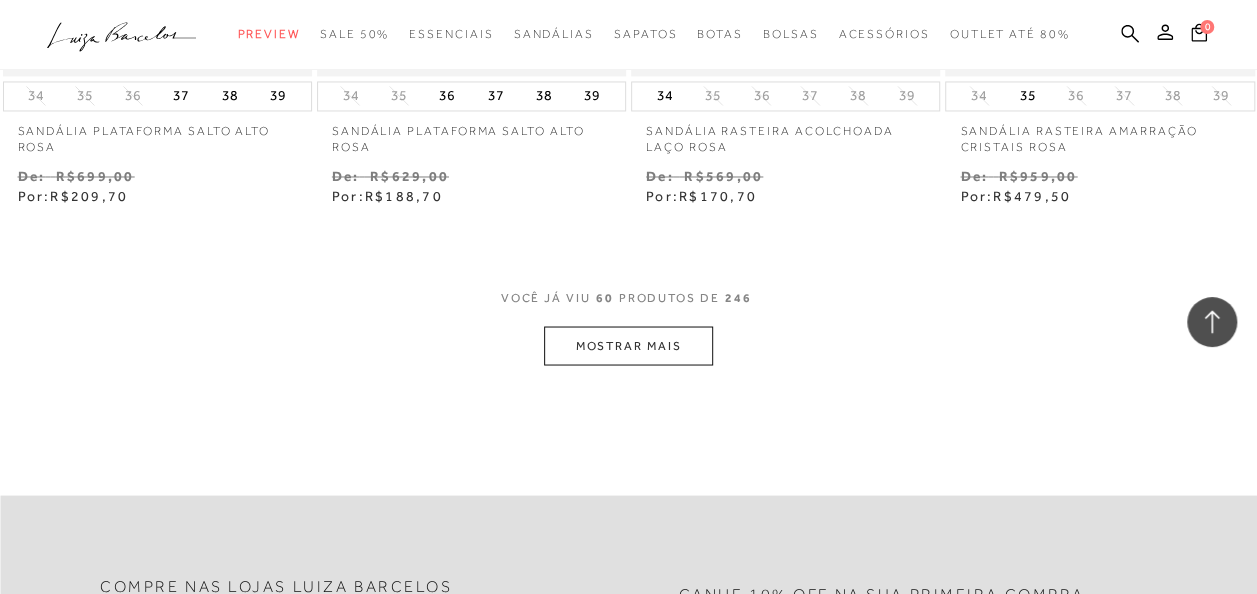 scroll, scrollTop: 9188, scrollLeft: 0, axis: vertical 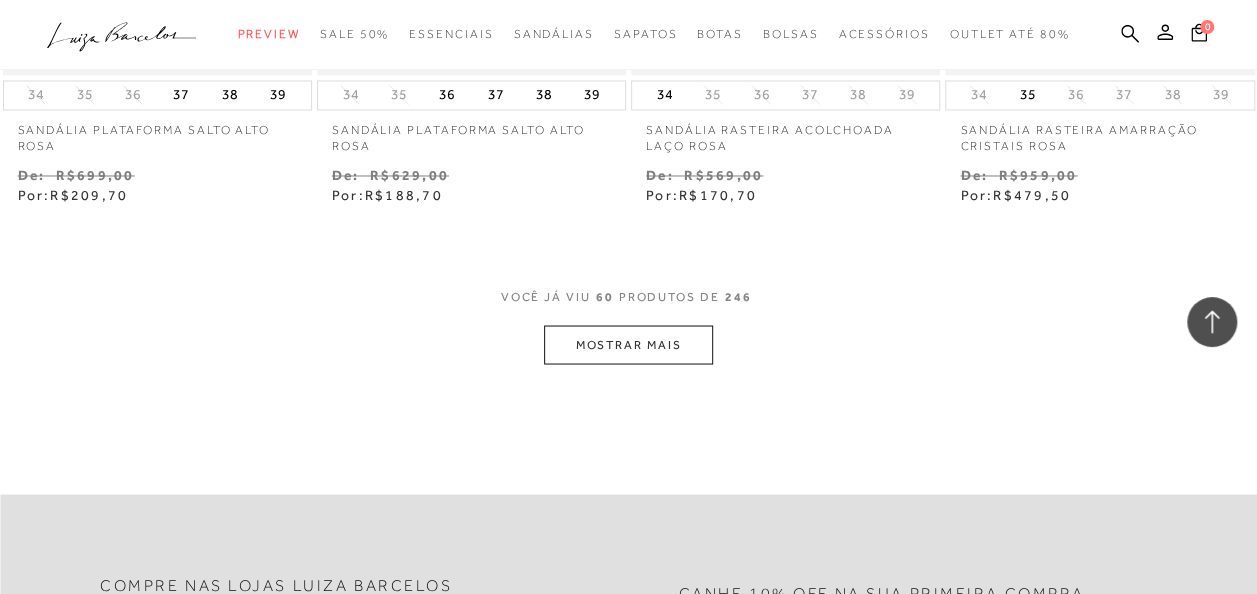 click on "MOSTRAR MAIS" at bounding box center (628, 344) 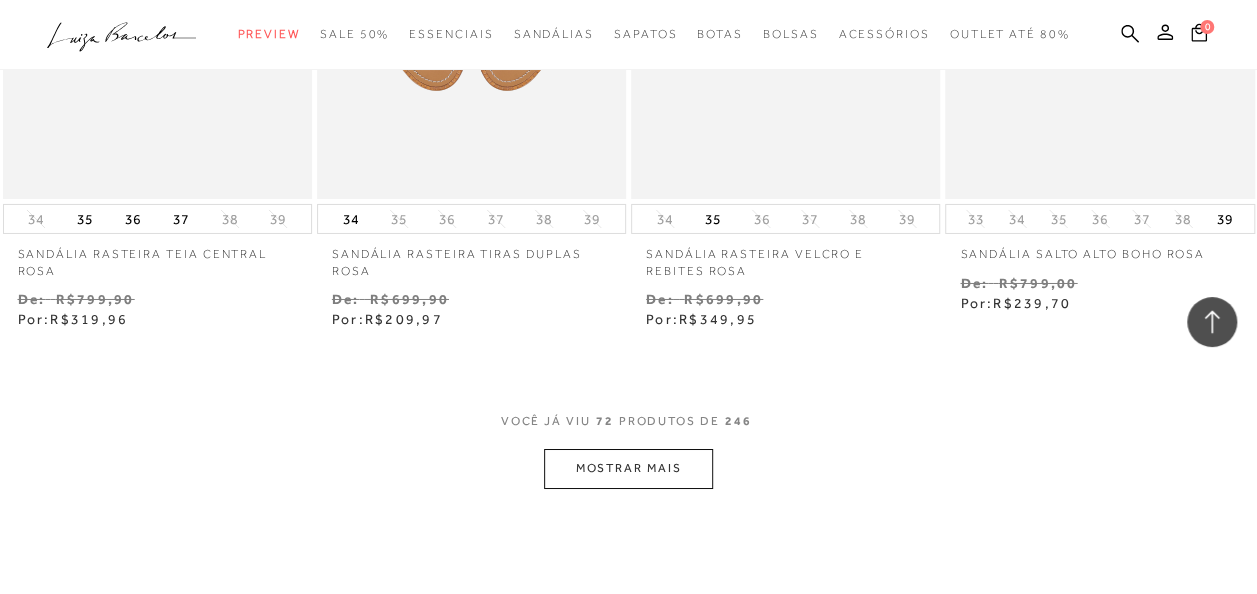 scroll, scrollTop: 10913, scrollLeft: 0, axis: vertical 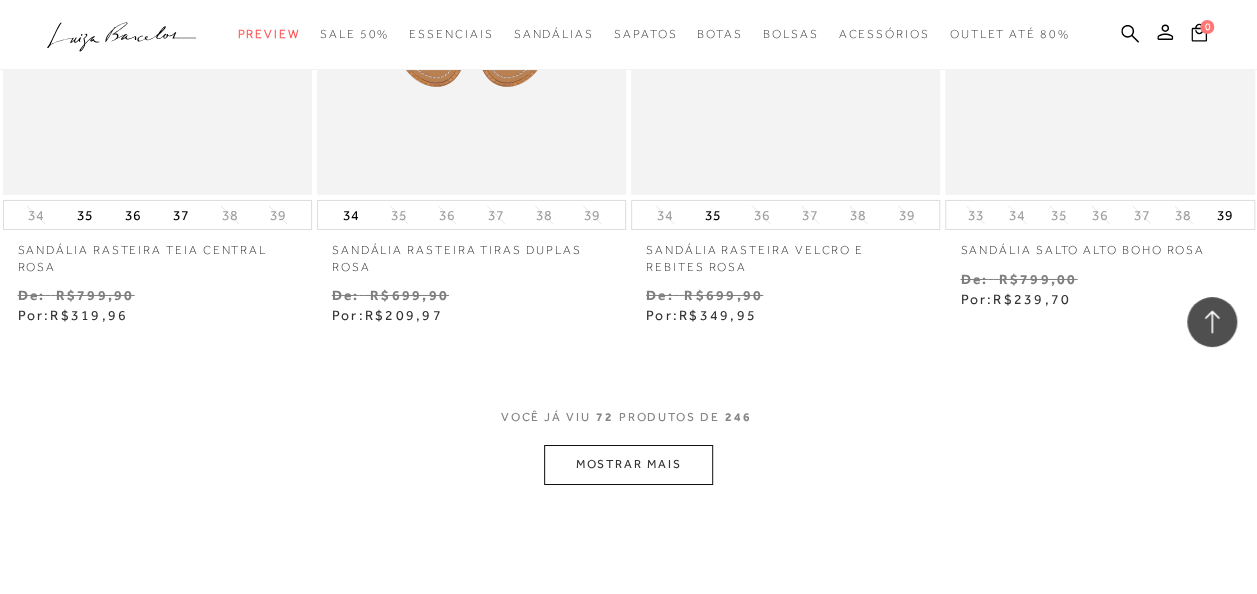 click on "MOSTRAR MAIS" at bounding box center [628, 464] 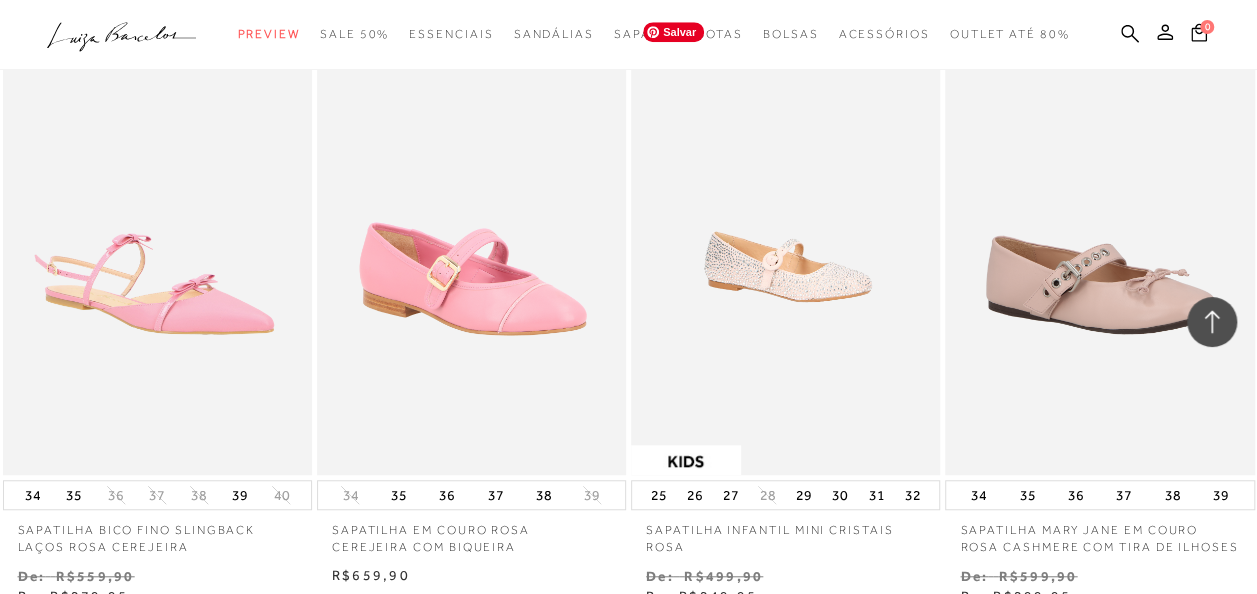 scroll, scrollTop: 11908, scrollLeft: 0, axis: vertical 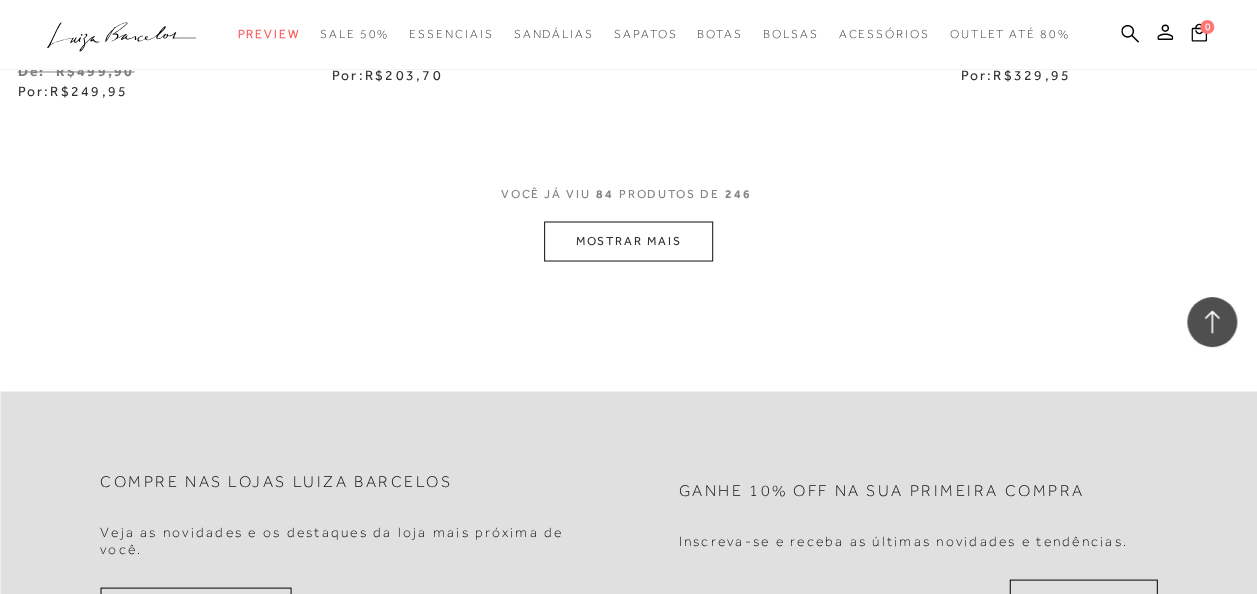 click on "MOSTRAR MAIS" at bounding box center (628, 240) 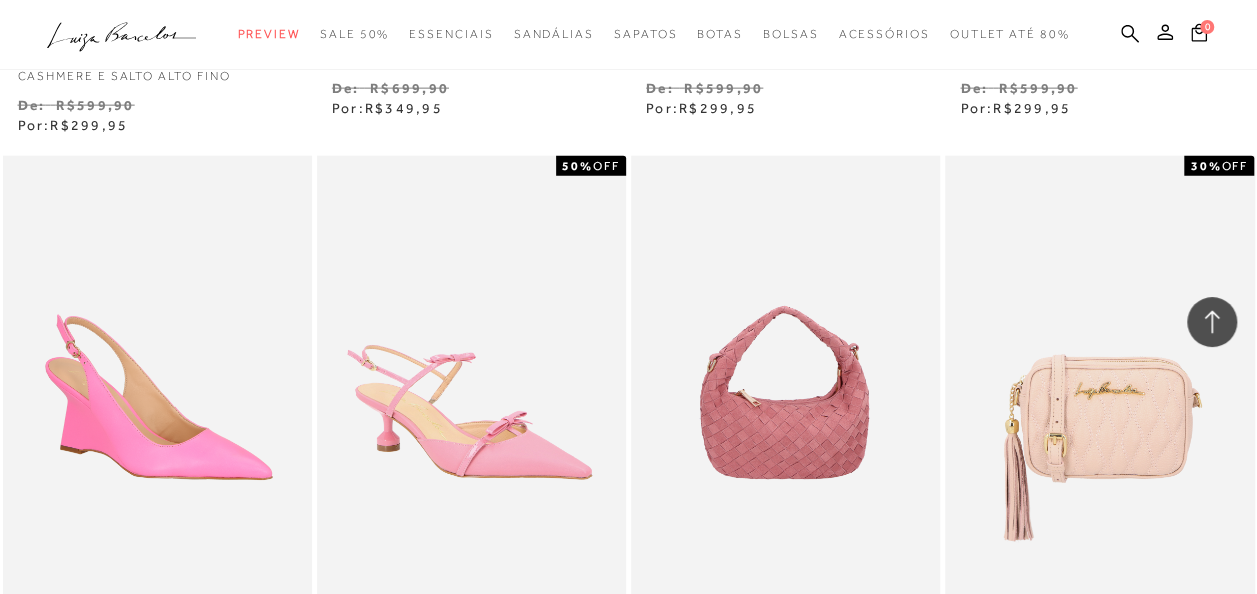 scroll, scrollTop: 13827, scrollLeft: 0, axis: vertical 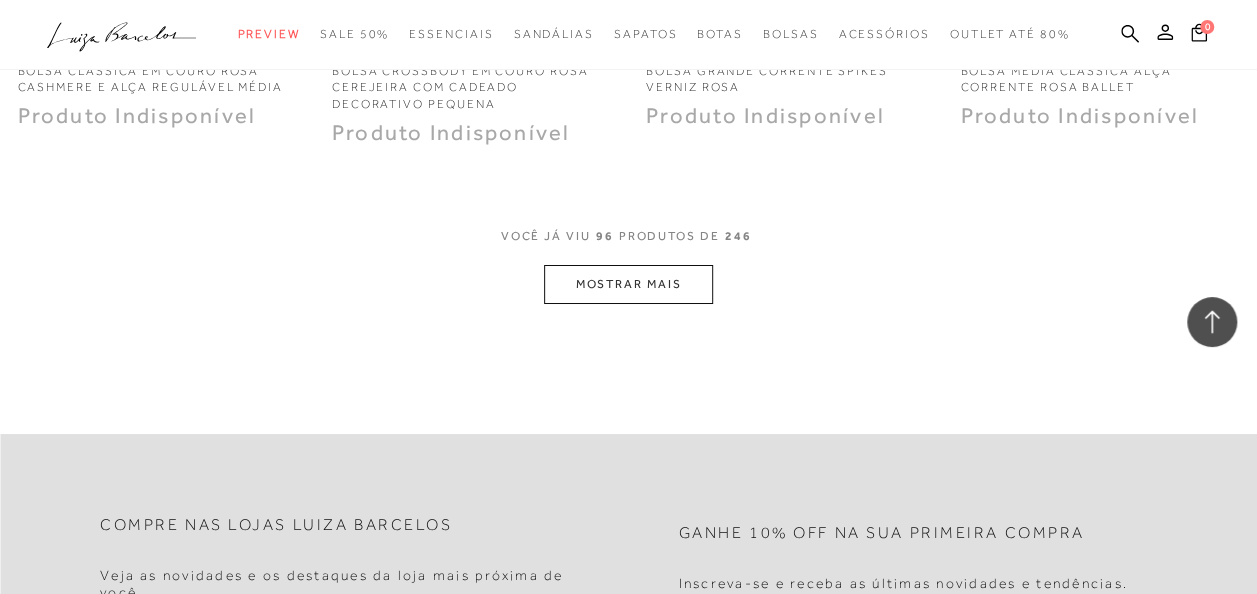 click on "MOSTRAR MAIS" at bounding box center (628, 284) 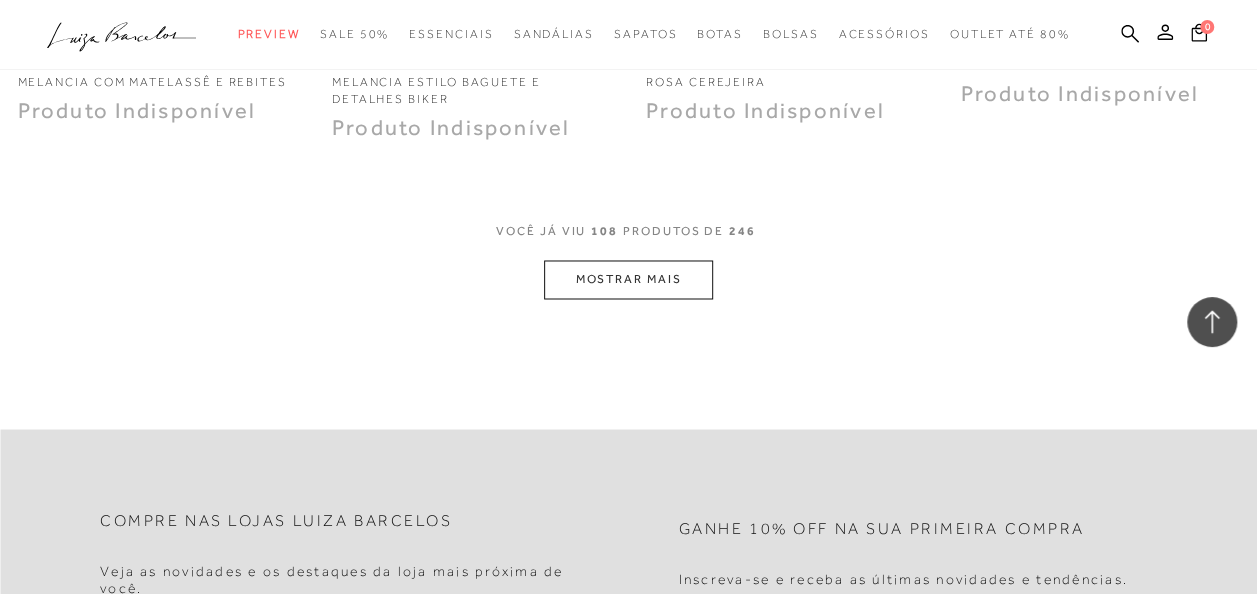scroll, scrollTop: 16709, scrollLeft: 0, axis: vertical 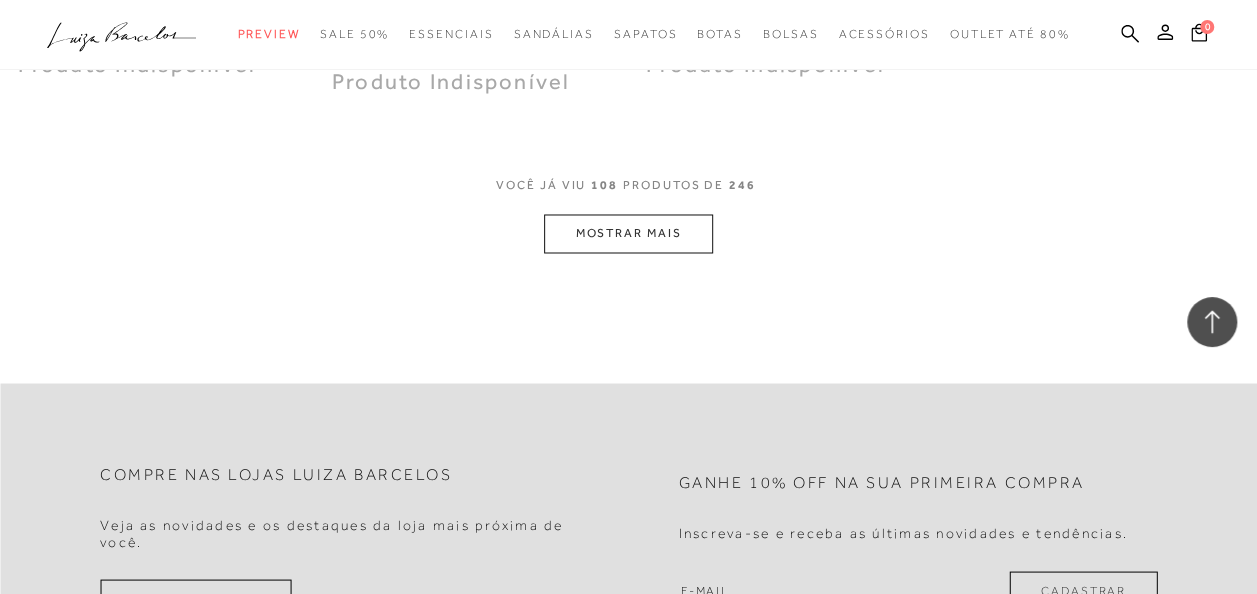click on "MOSTRAR MAIS" at bounding box center [628, 233] 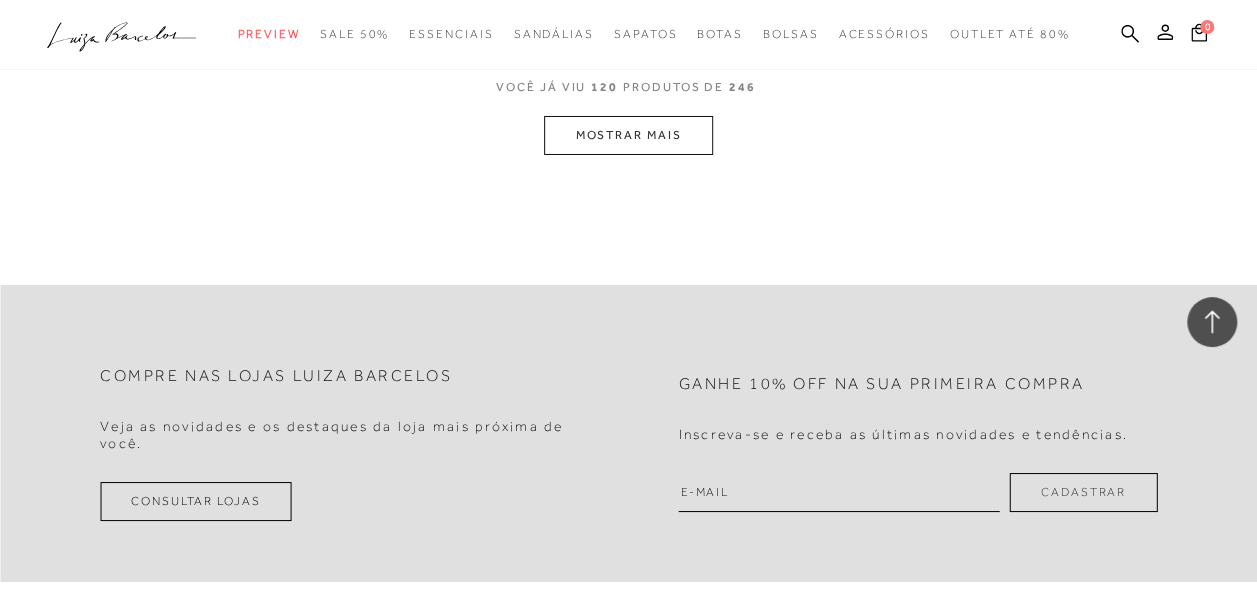 scroll, scrollTop: 18618, scrollLeft: 0, axis: vertical 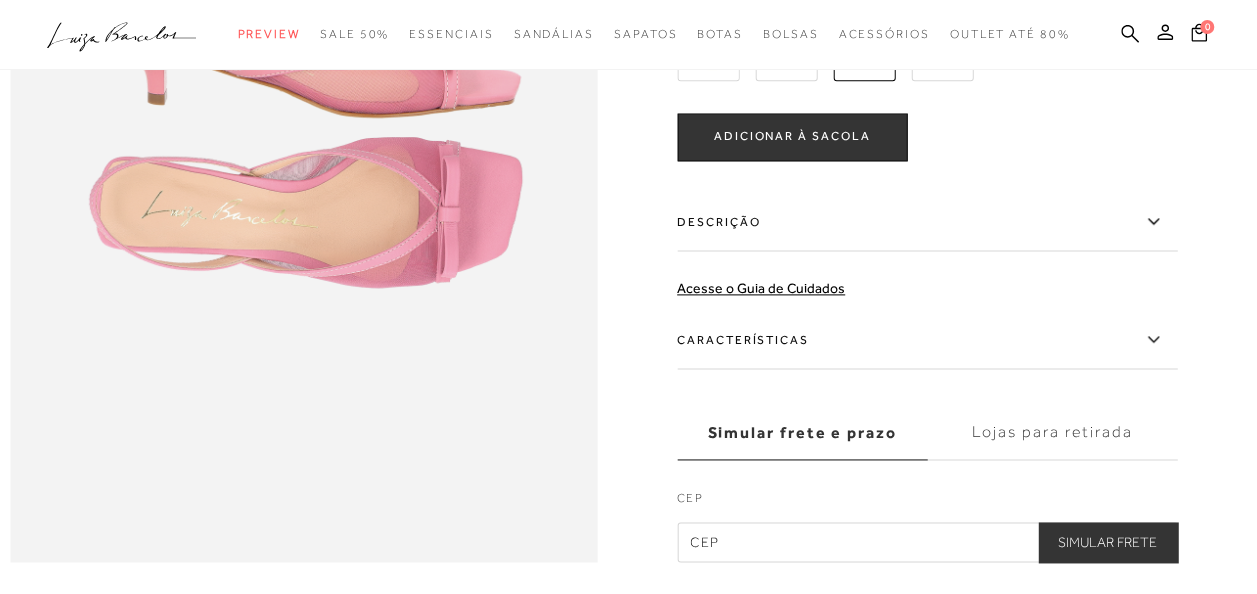 click on "Características" at bounding box center (927, 340) 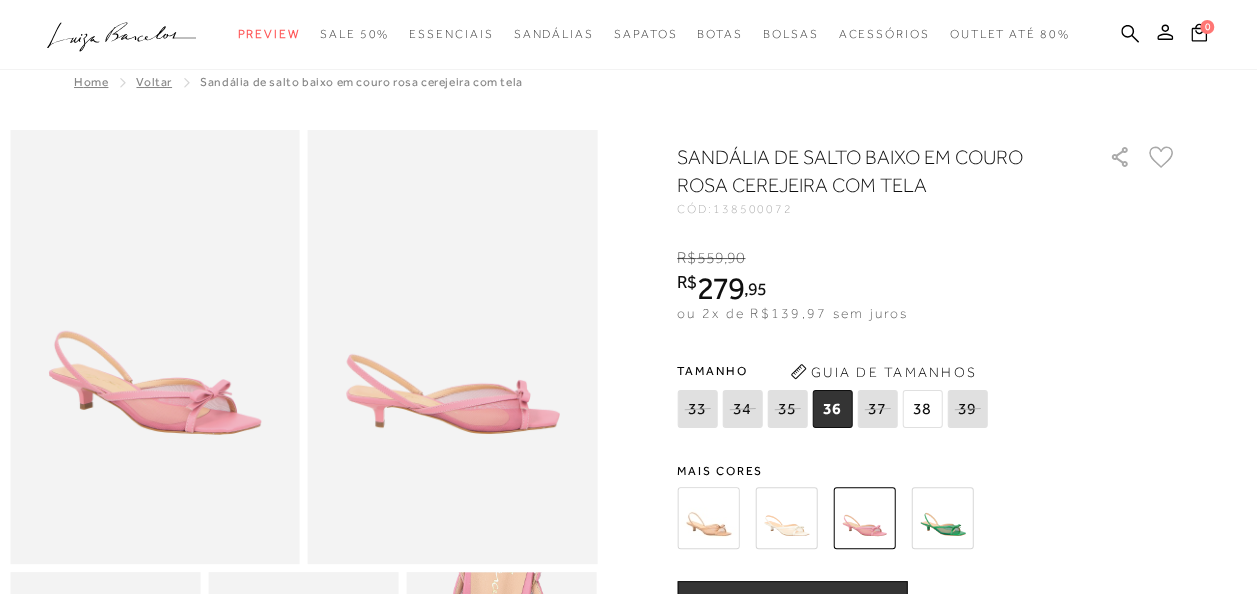 scroll, scrollTop: 0, scrollLeft: 0, axis: both 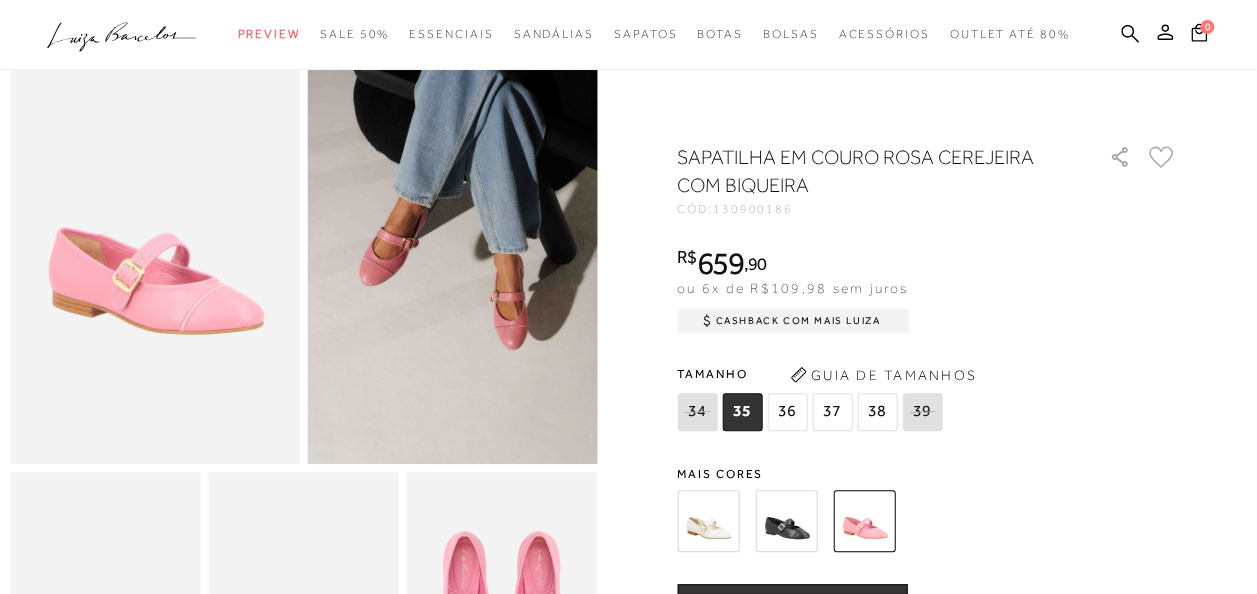 click at bounding box center (708, 521) 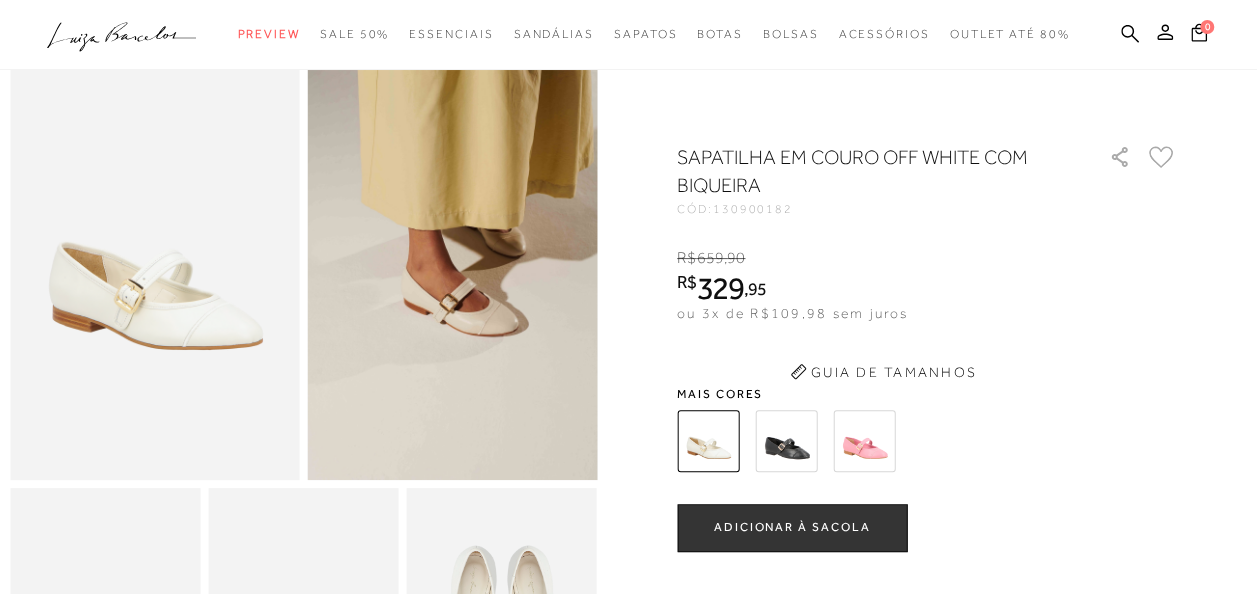 scroll, scrollTop: 0, scrollLeft: 0, axis: both 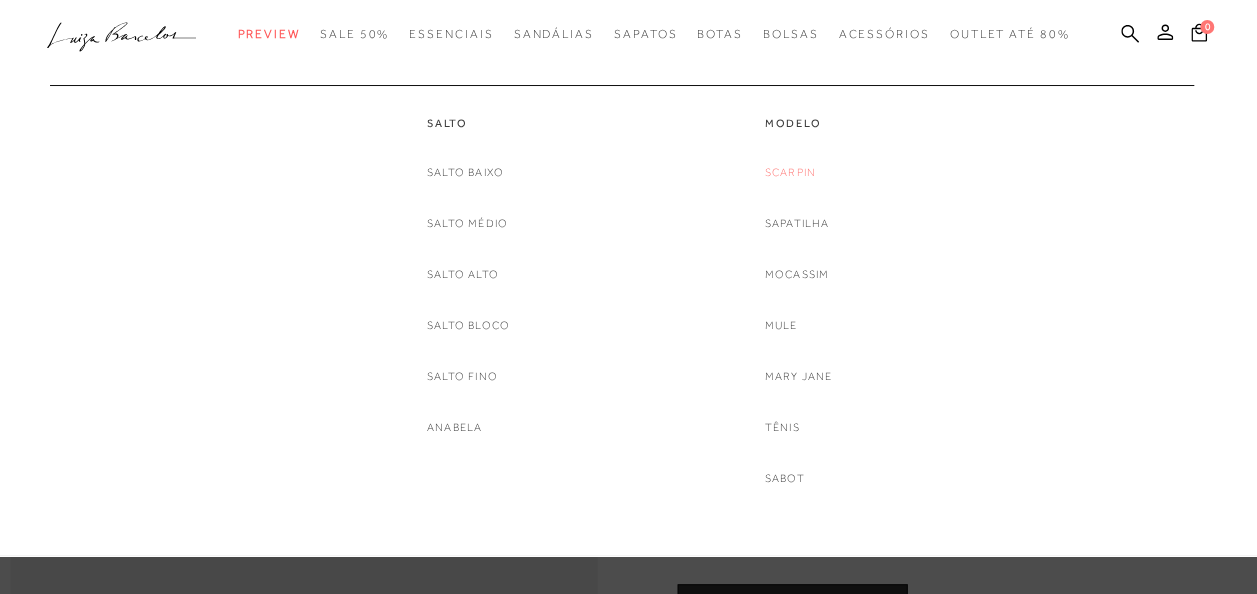 click on "Scarpin" at bounding box center [790, 172] 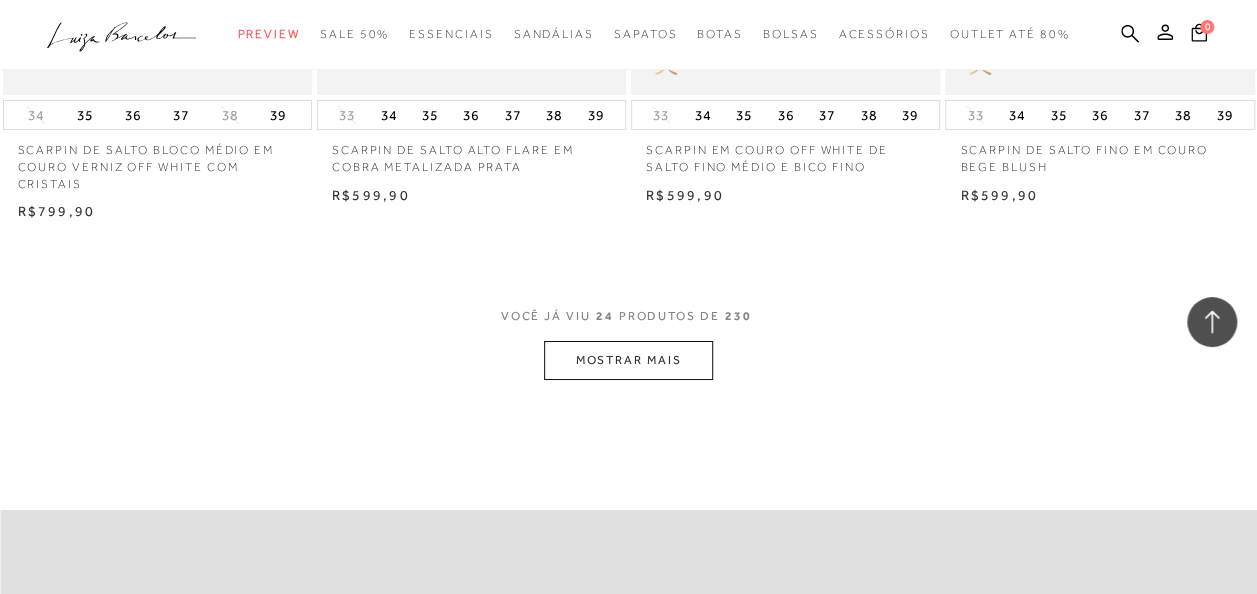 scroll, scrollTop: 3527, scrollLeft: 0, axis: vertical 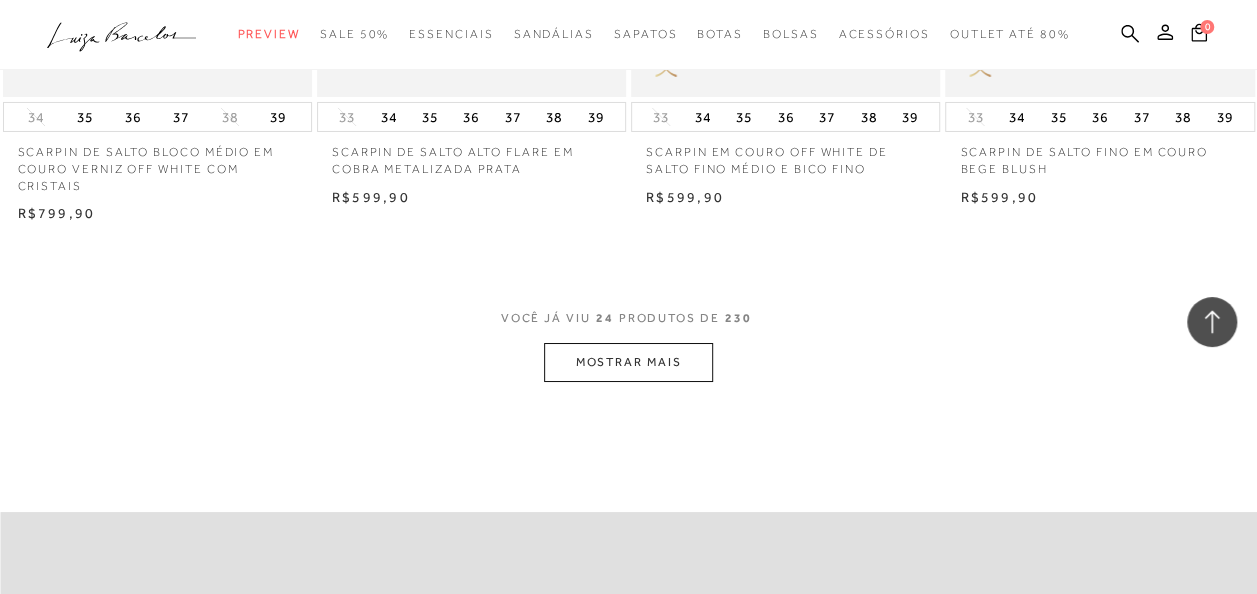 click on "MOSTRAR MAIS" at bounding box center (628, 362) 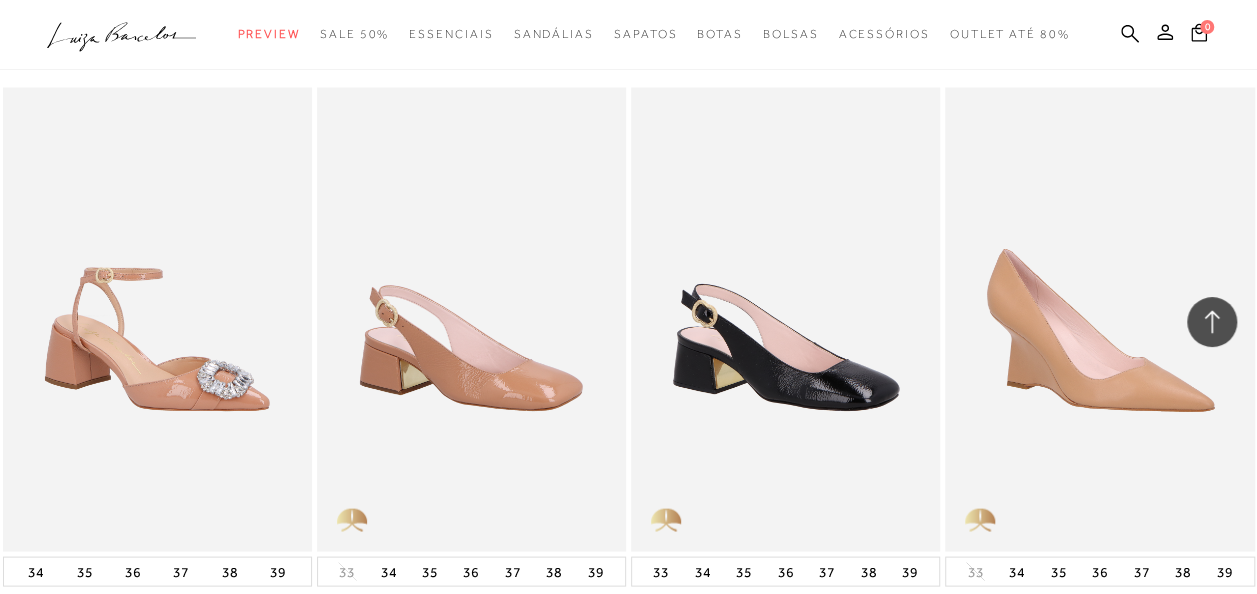 scroll, scrollTop: 5558, scrollLeft: 0, axis: vertical 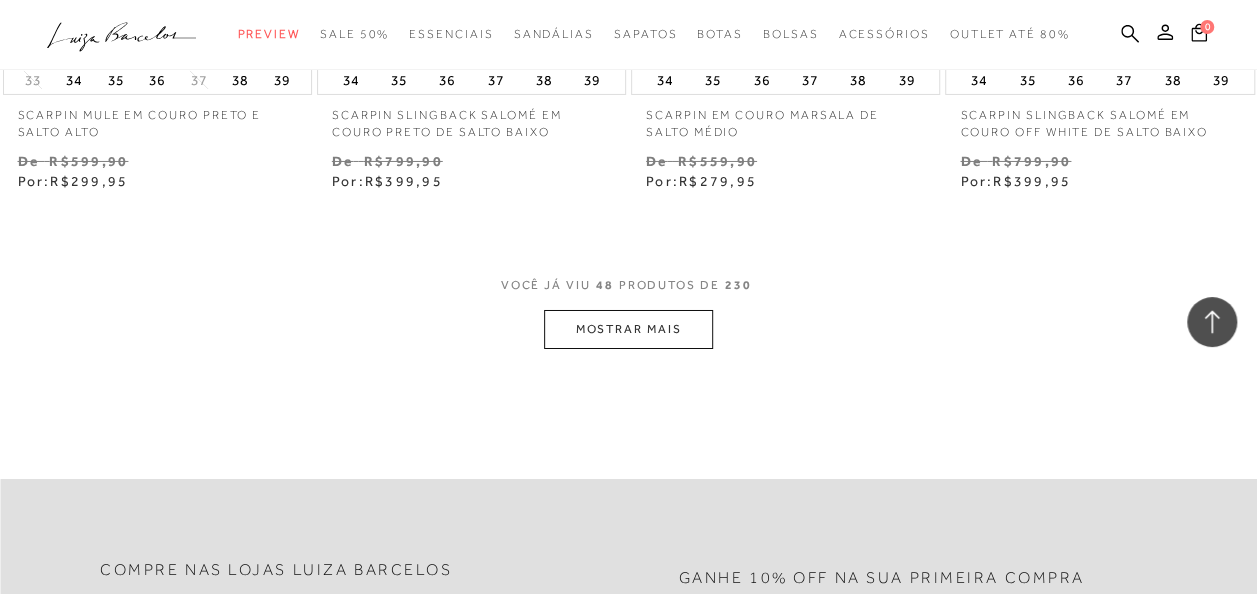 click on "MOSTRAR MAIS" at bounding box center (628, 329) 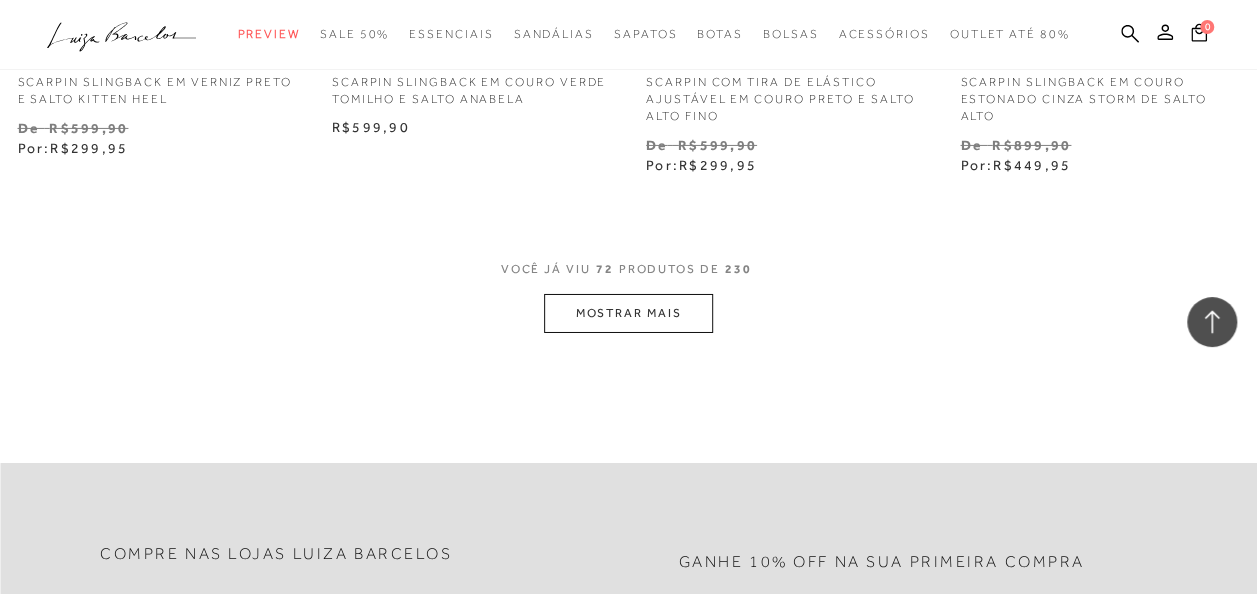 scroll, scrollTop: 10886, scrollLeft: 0, axis: vertical 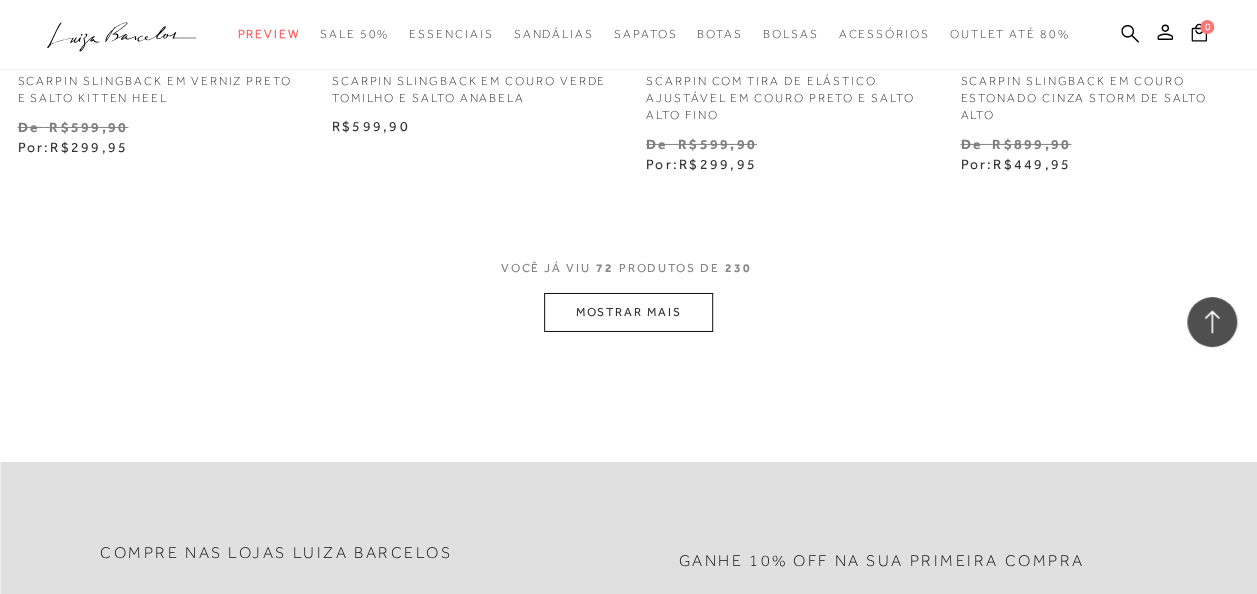 click on "MOSTRAR MAIS" at bounding box center (628, 312) 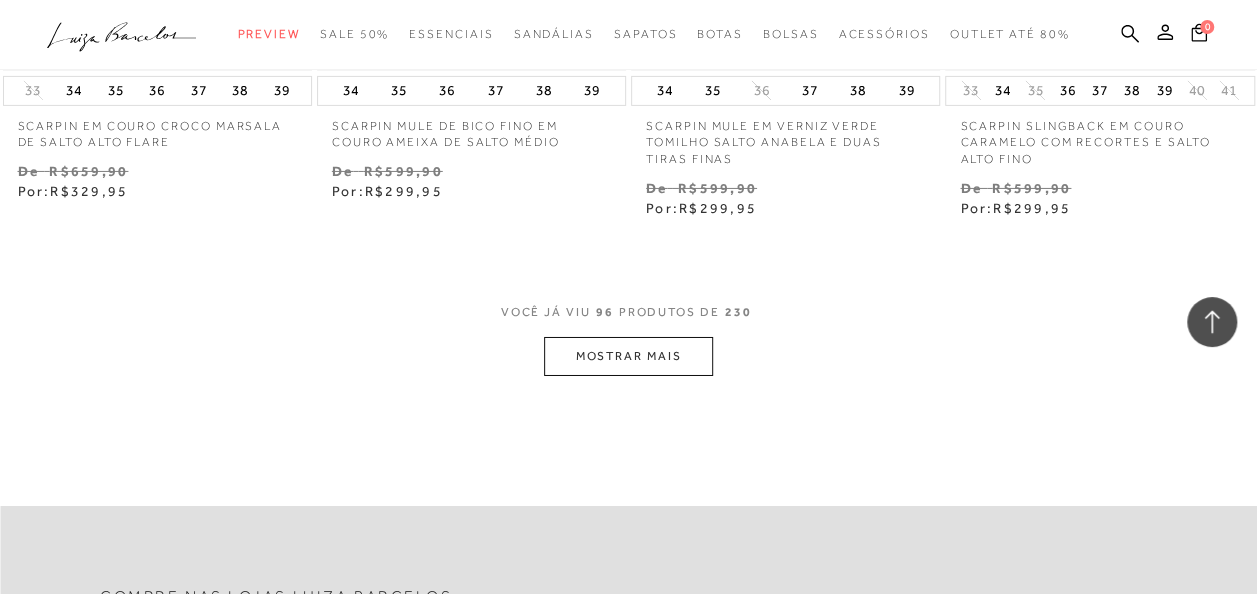 scroll, scrollTop: 14635, scrollLeft: 0, axis: vertical 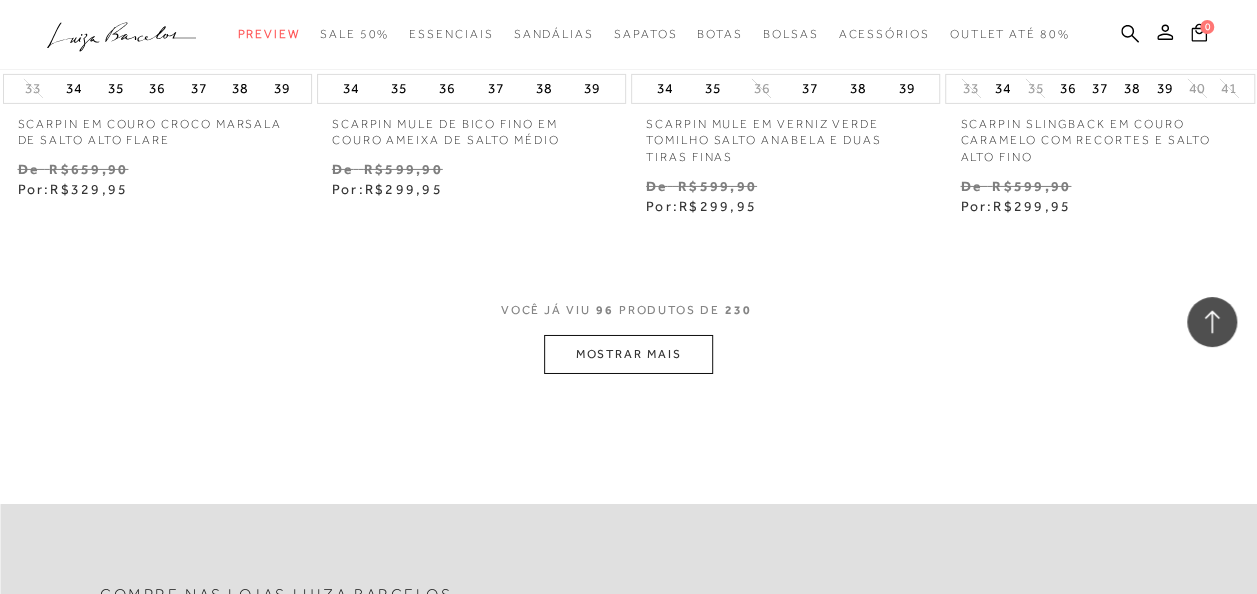 click on "MOSTRAR MAIS" at bounding box center (628, 354) 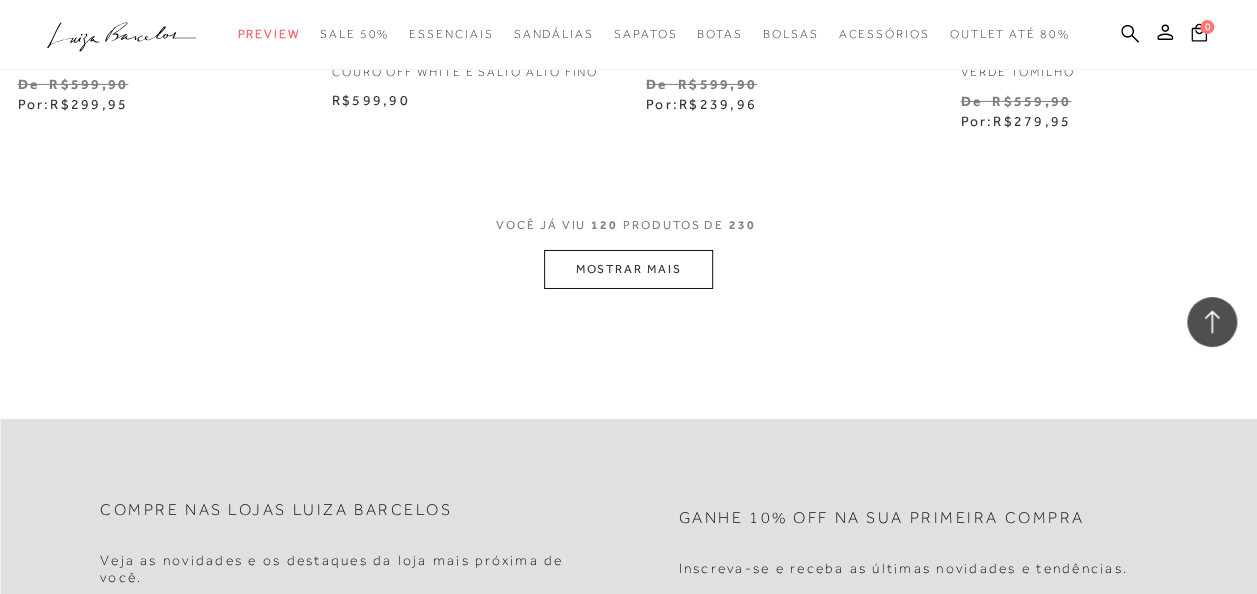 scroll, scrollTop: 18434, scrollLeft: 0, axis: vertical 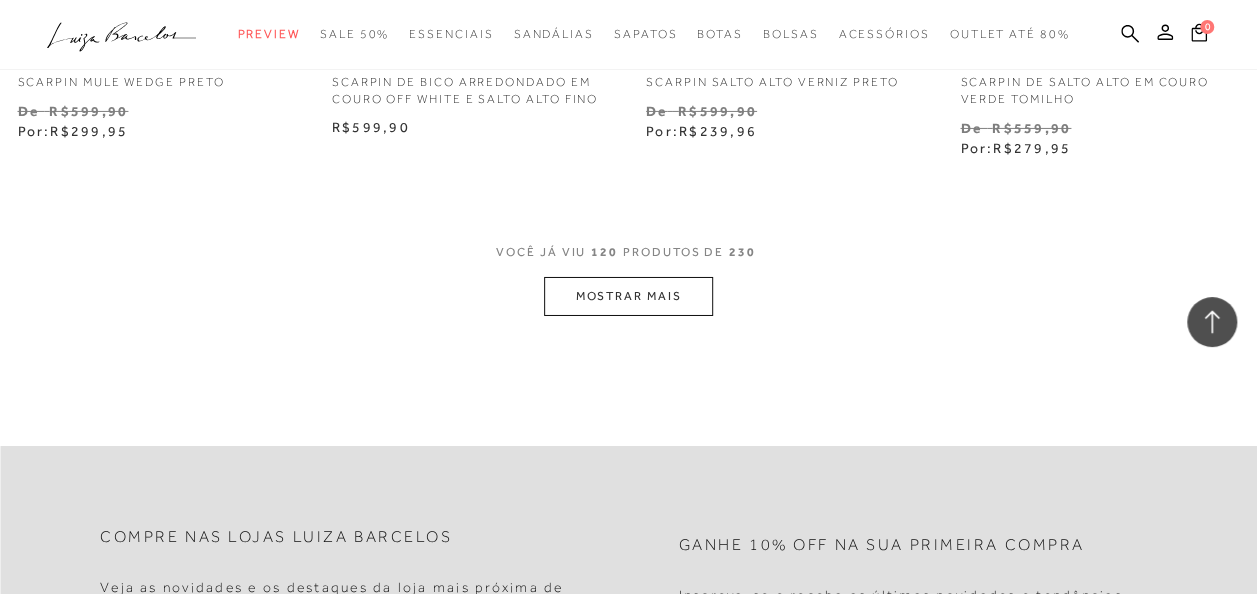 click on "MOSTRAR MAIS" at bounding box center (628, 296) 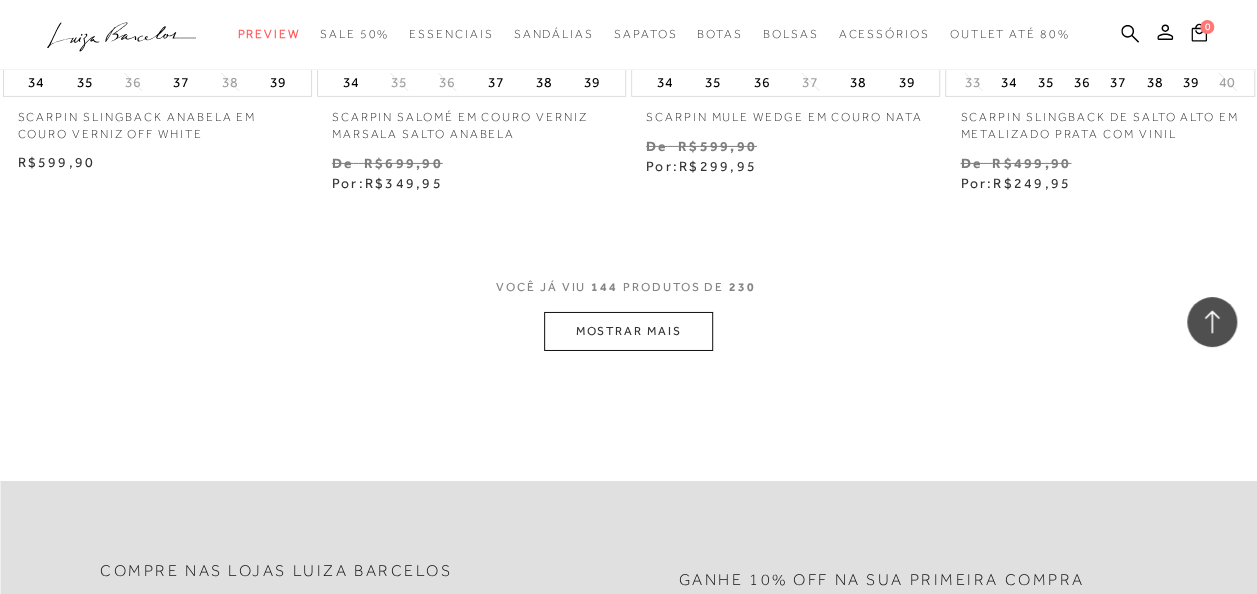scroll, scrollTop: 22119, scrollLeft: 0, axis: vertical 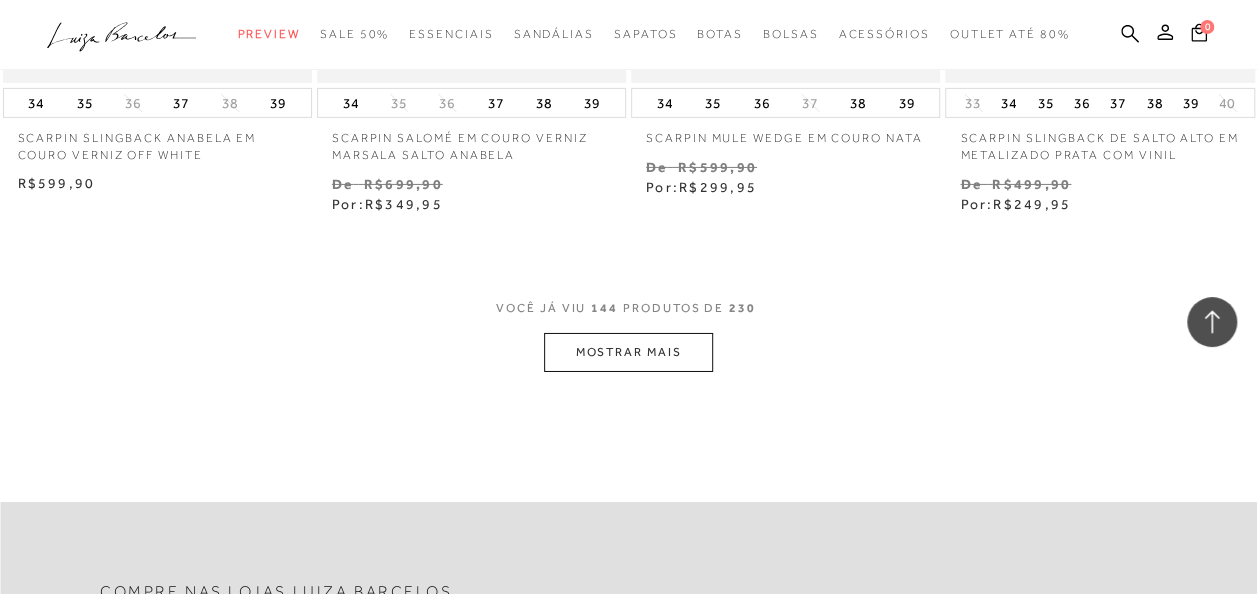 click on "MOSTRAR MAIS" at bounding box center (628, 352) 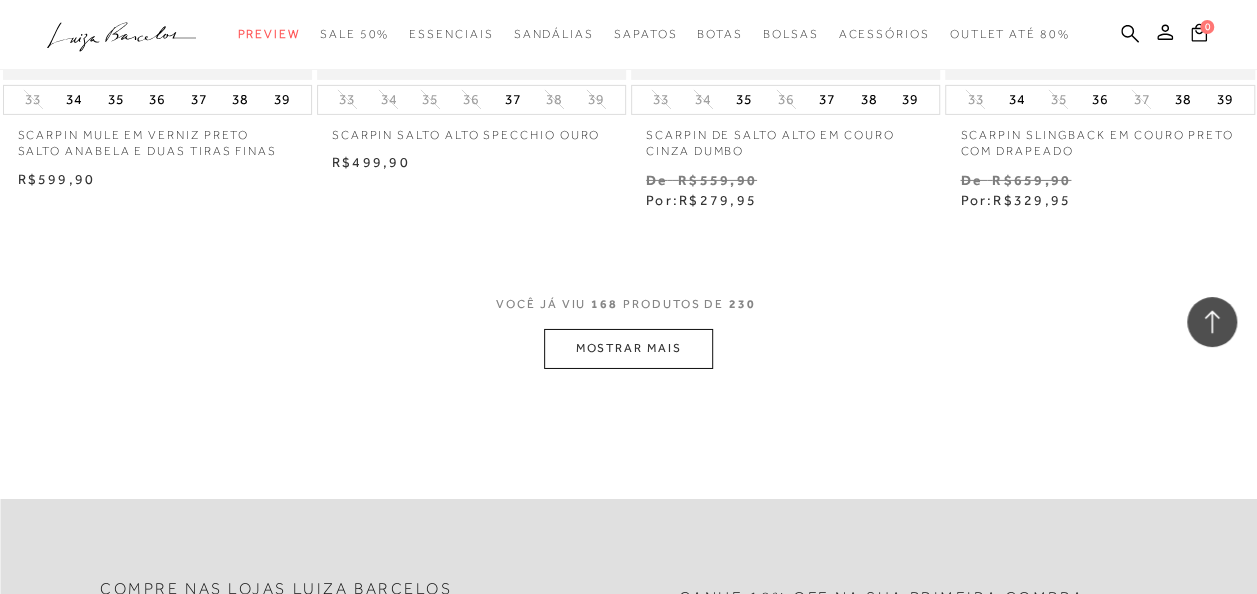 scroll, scrollTop: 25867, scrollLeft: 0, axis: vertical 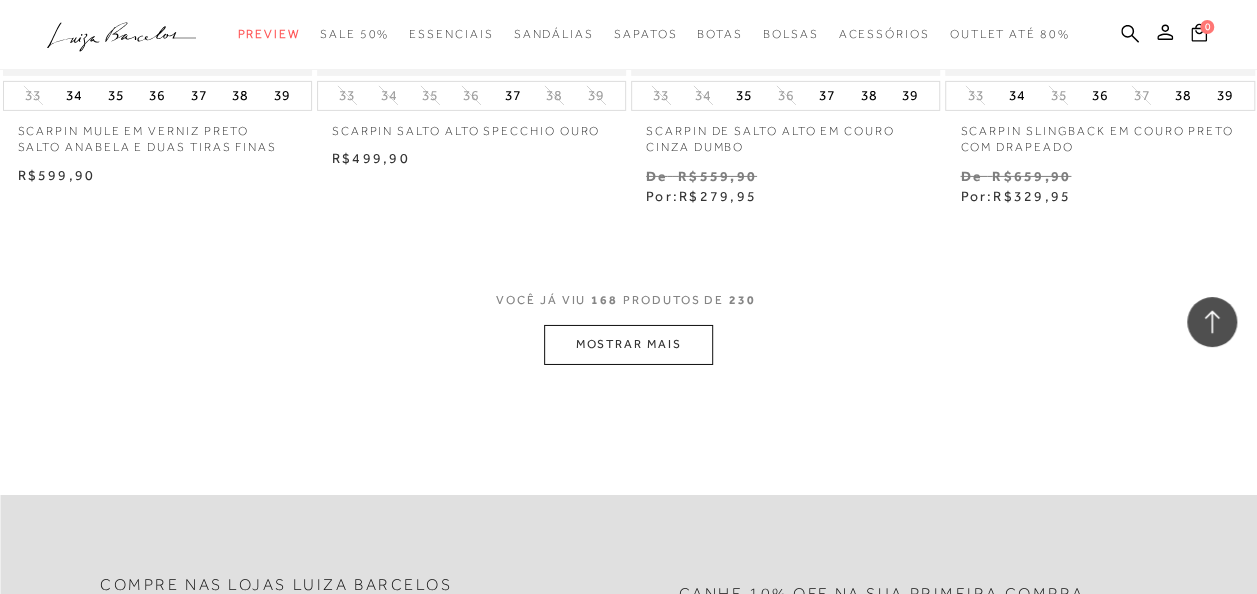 click on "MOSTRAR MAIS" at bounding box center [628, 344] 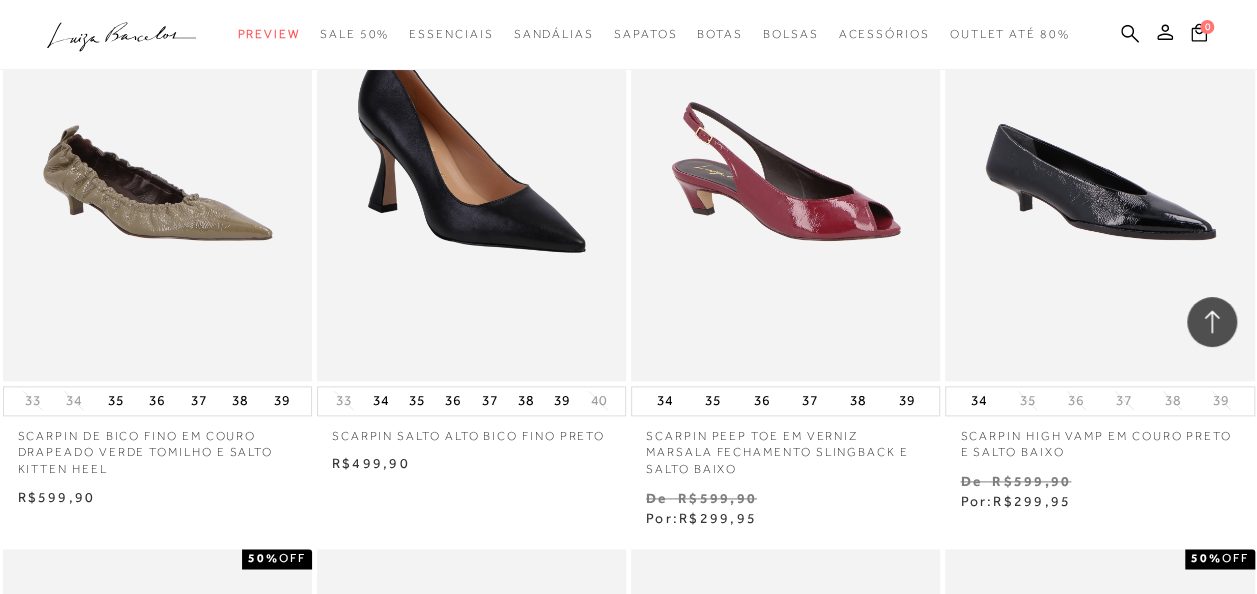 scroll, scrollTop: 27429, scrollLeft: 0, axis: vertical 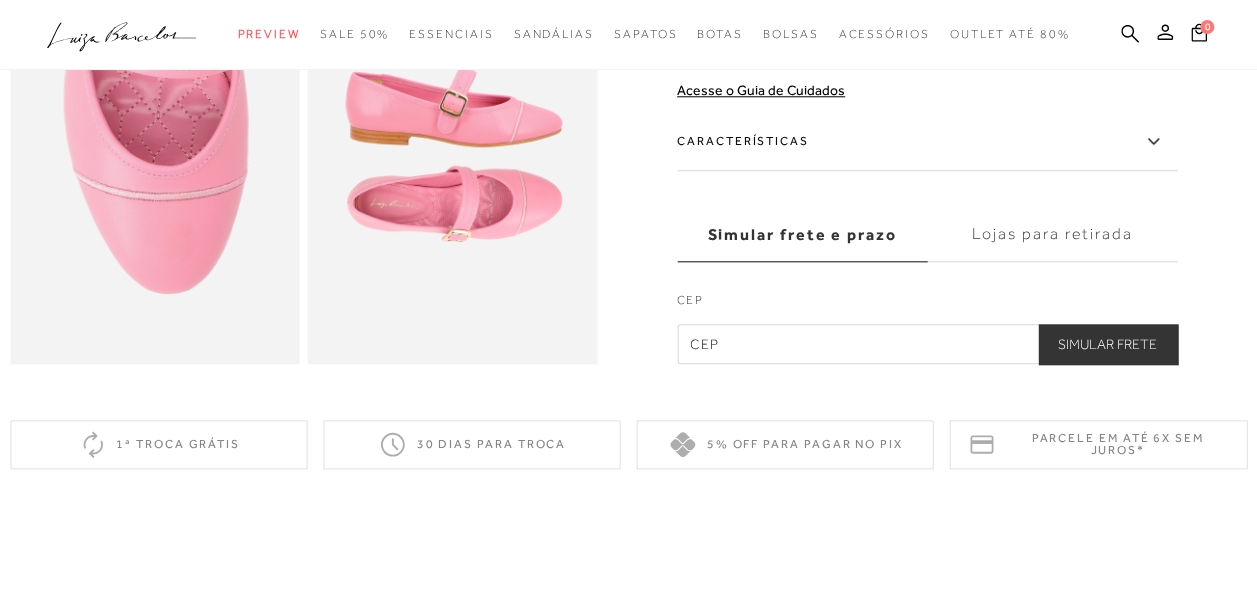 click on "Características" at bounding box center [927, 142] 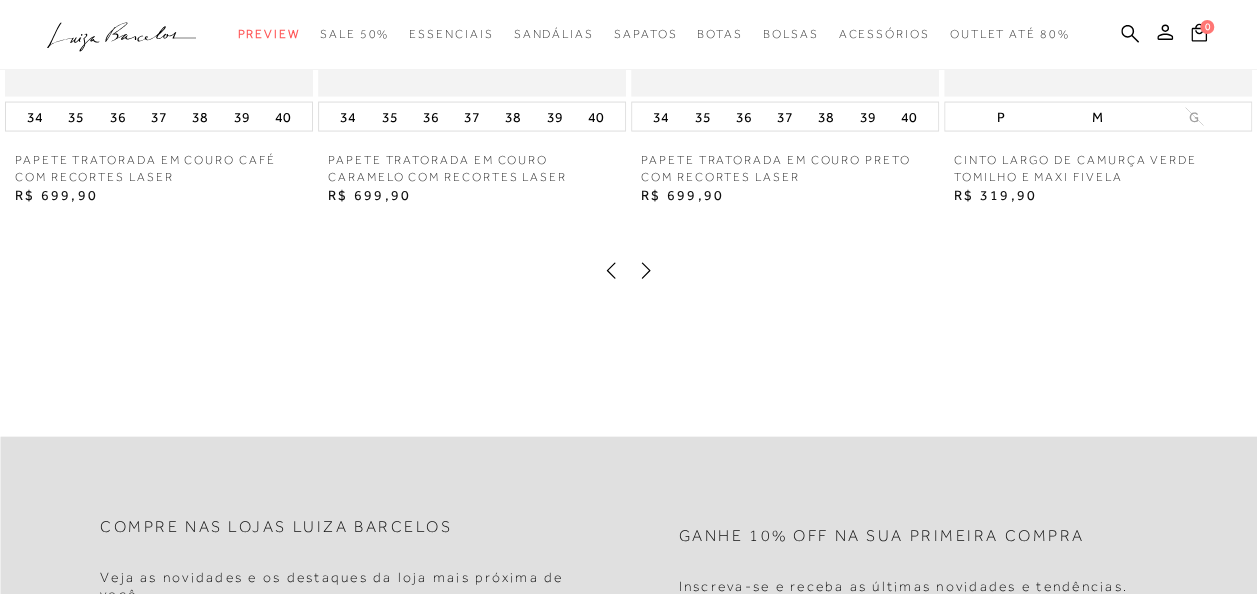 scroll, scrollTop: 2026, scrollLeft: 0, axis: vertical 